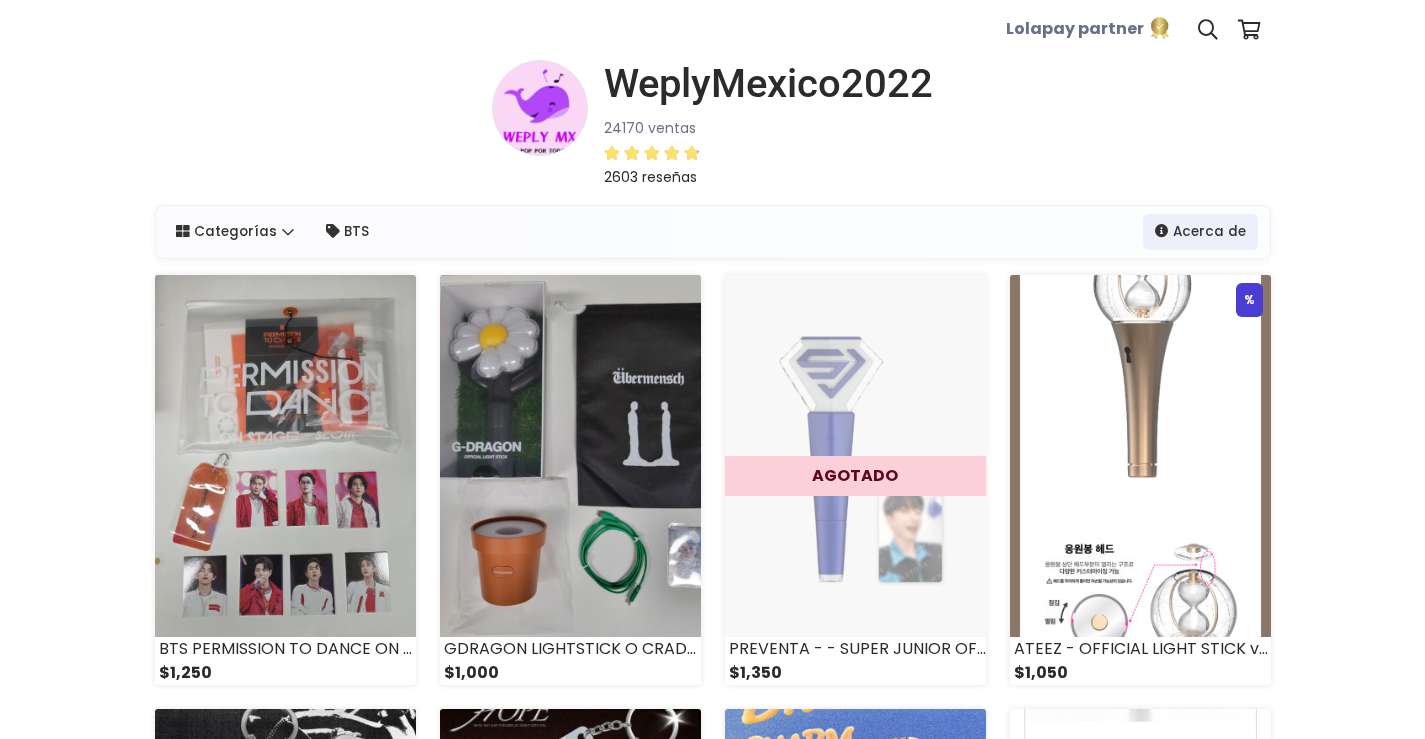 scroll, scrollTop: 0, scrollLeft: 0, axis: both 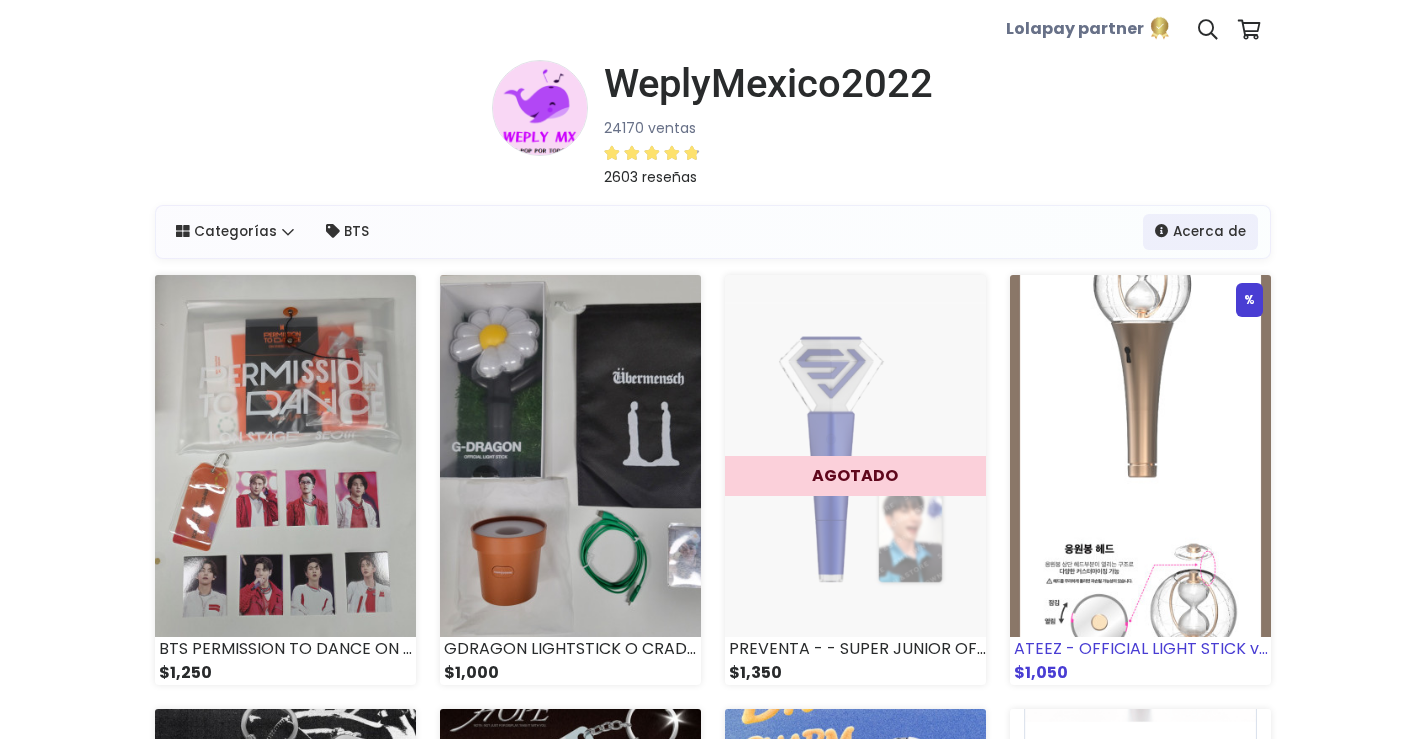 click at bounding box center [1140, 456] 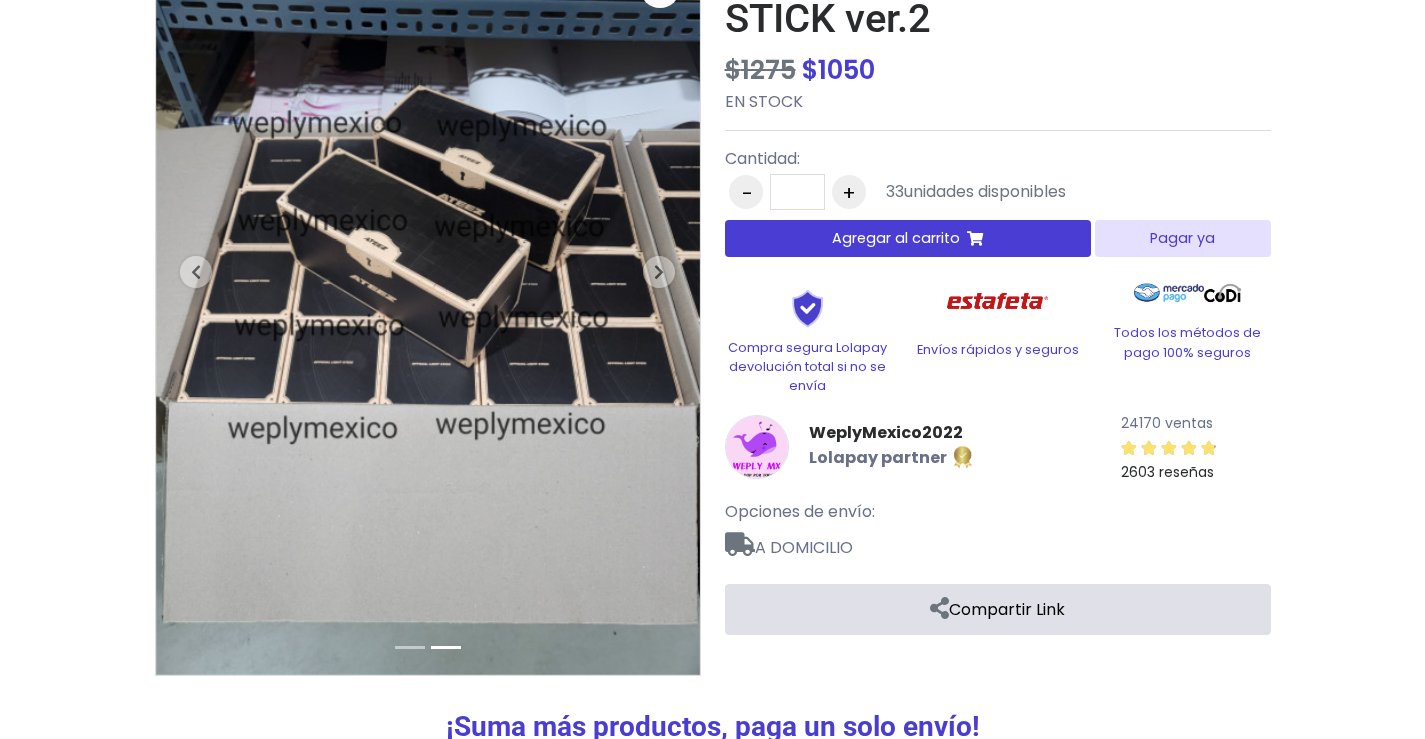 scroll, scrollTop: 0, scrollLeft: 0, axis: both 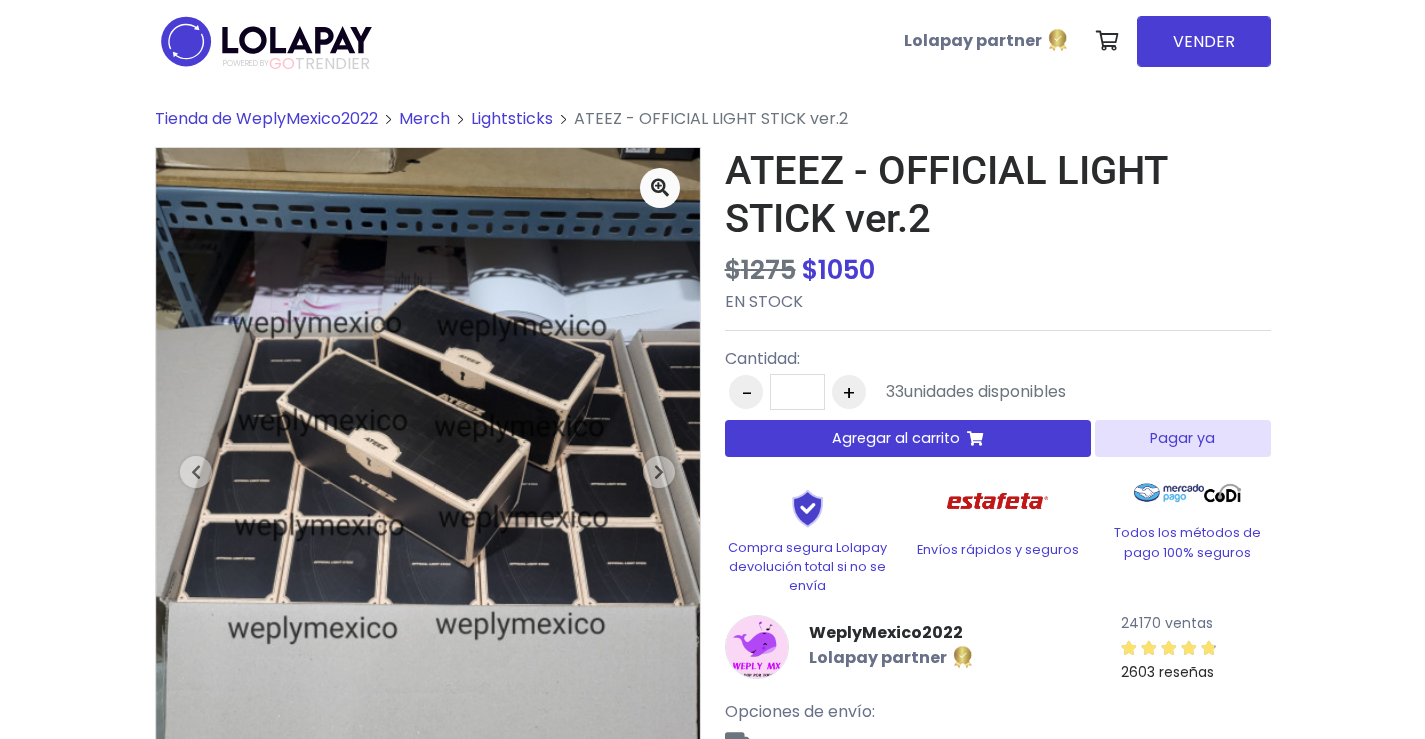 click on "+" at bounding box center (849, 392) 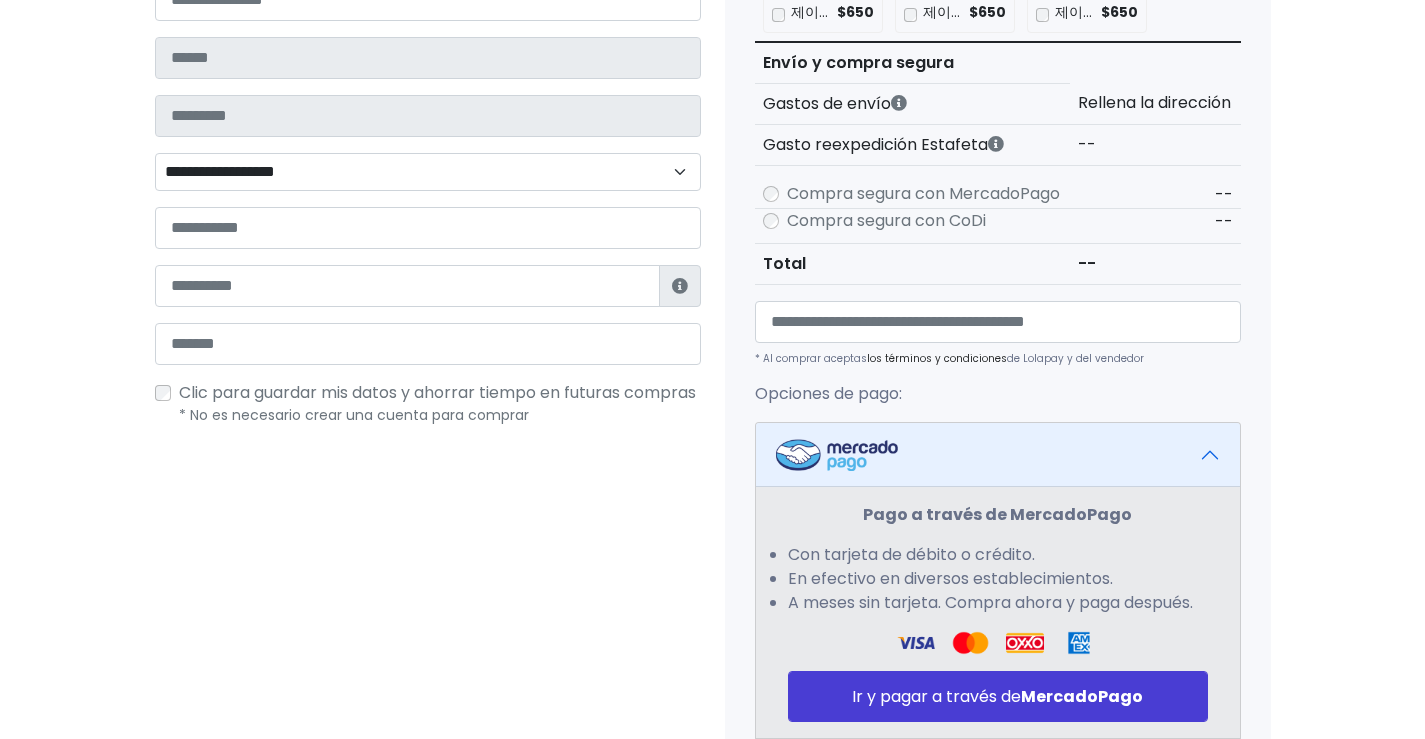 scroll, scrollTop: 300, scrollLeft: 0, axis: vertical 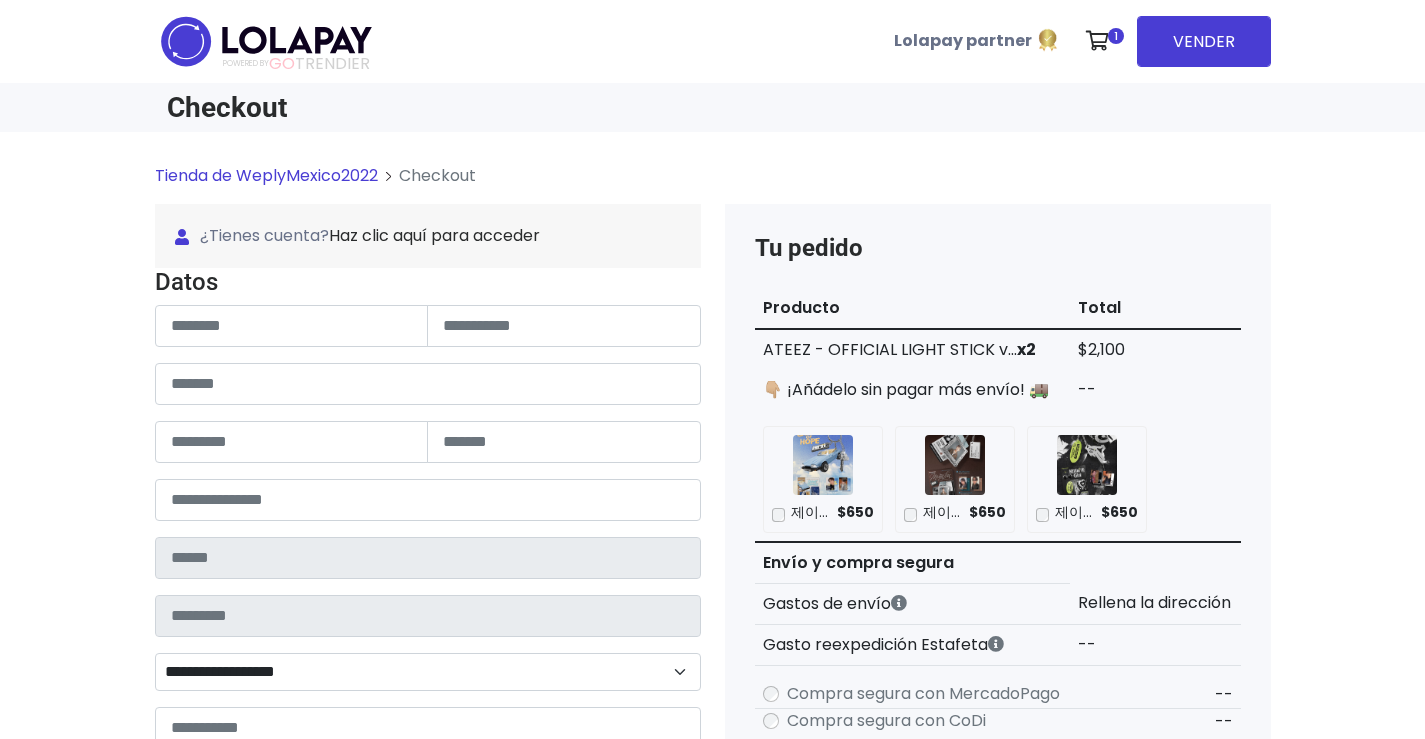 click on "Tienda de WeplyMexico2022
Checkout
¿Tienes cuenta?
Haz clic aquí para acceder
¿Olvidaste tu contraseña? Entrar" at bounding box center [712, 879] 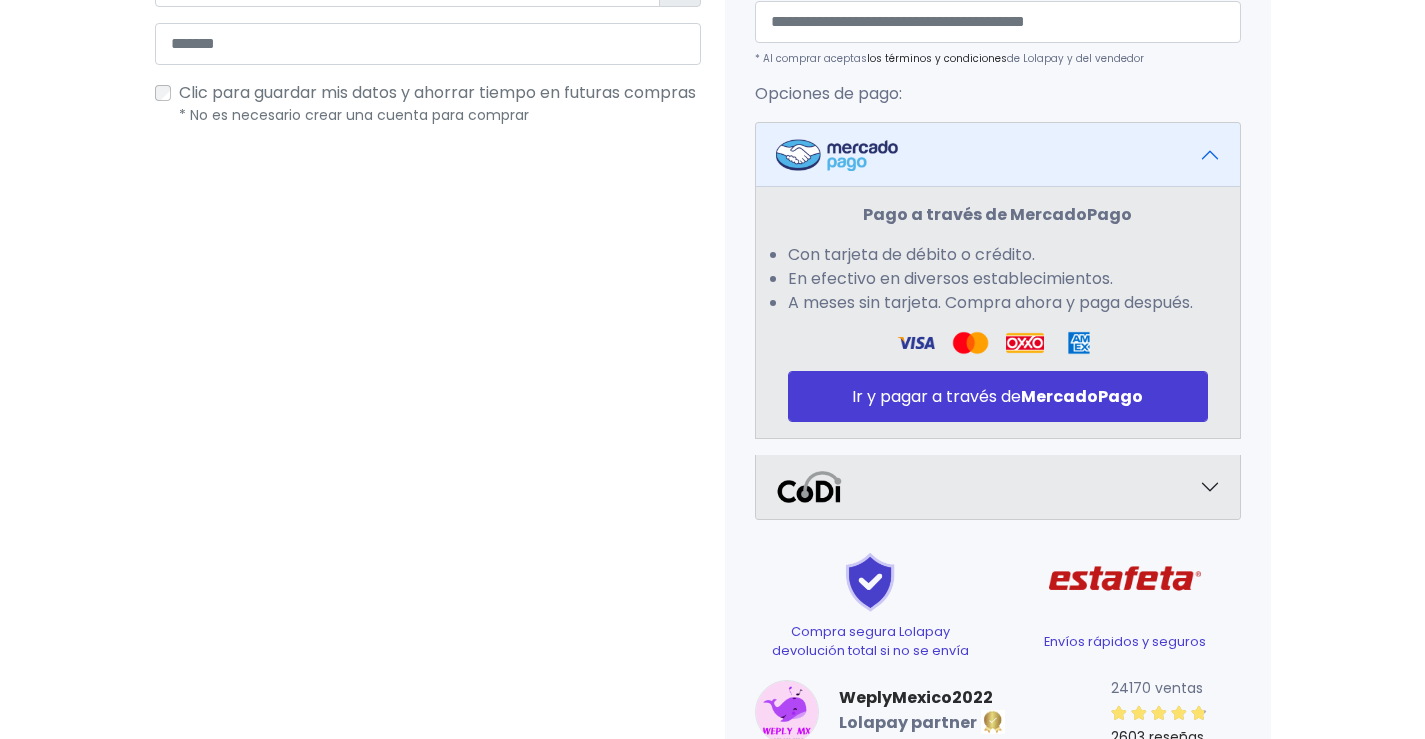 scroll, scrollTop: 912, scrollLeft: 0, axis: vertical 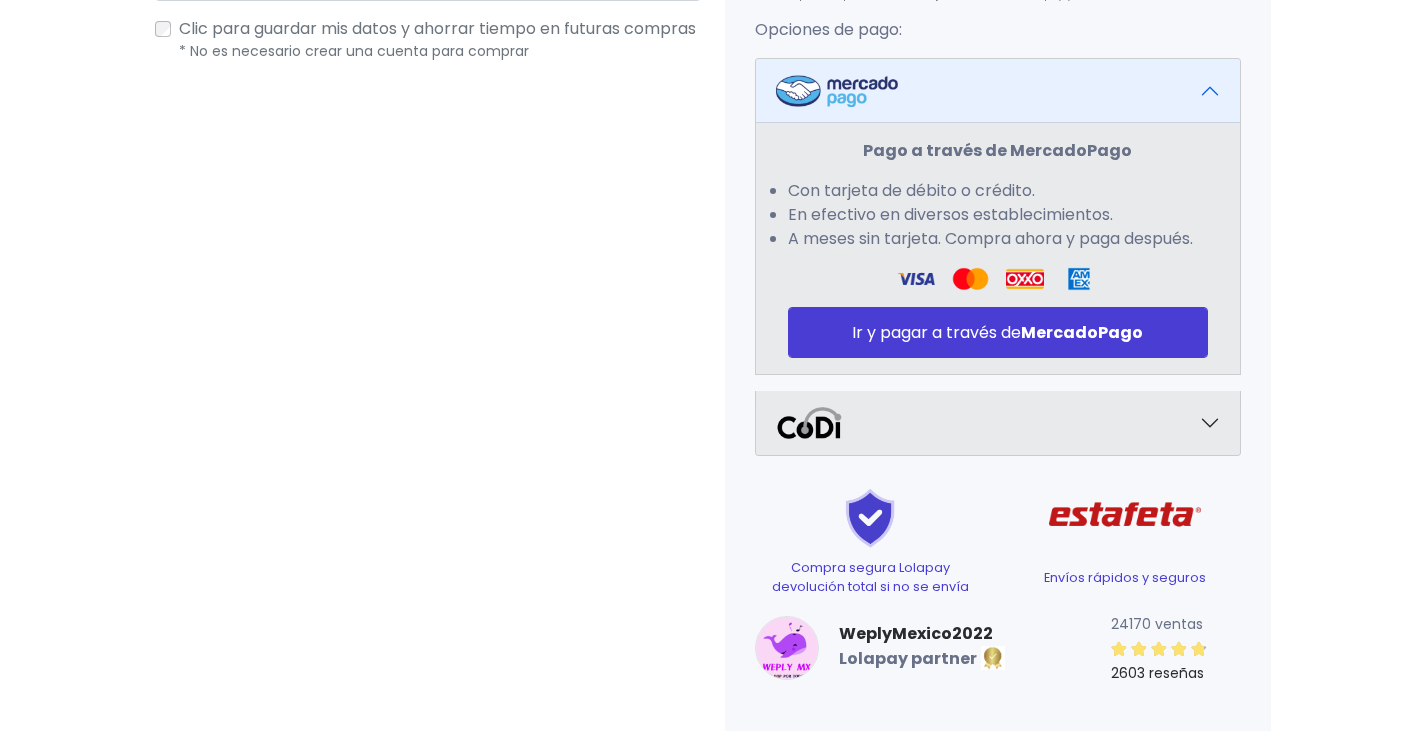 click at bounding box center (998, 423) 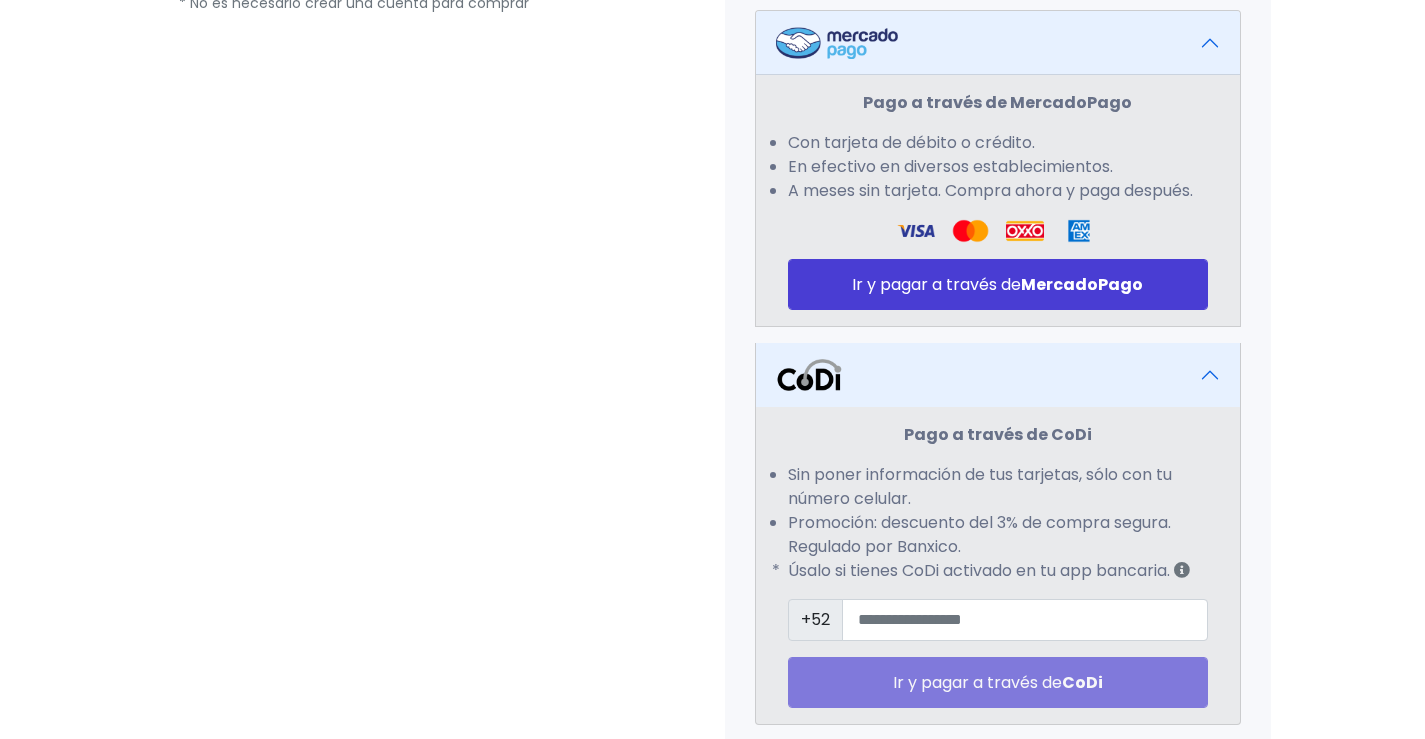 scroll, scrollTop: 612, scrollLeft: 0, axis: vertical 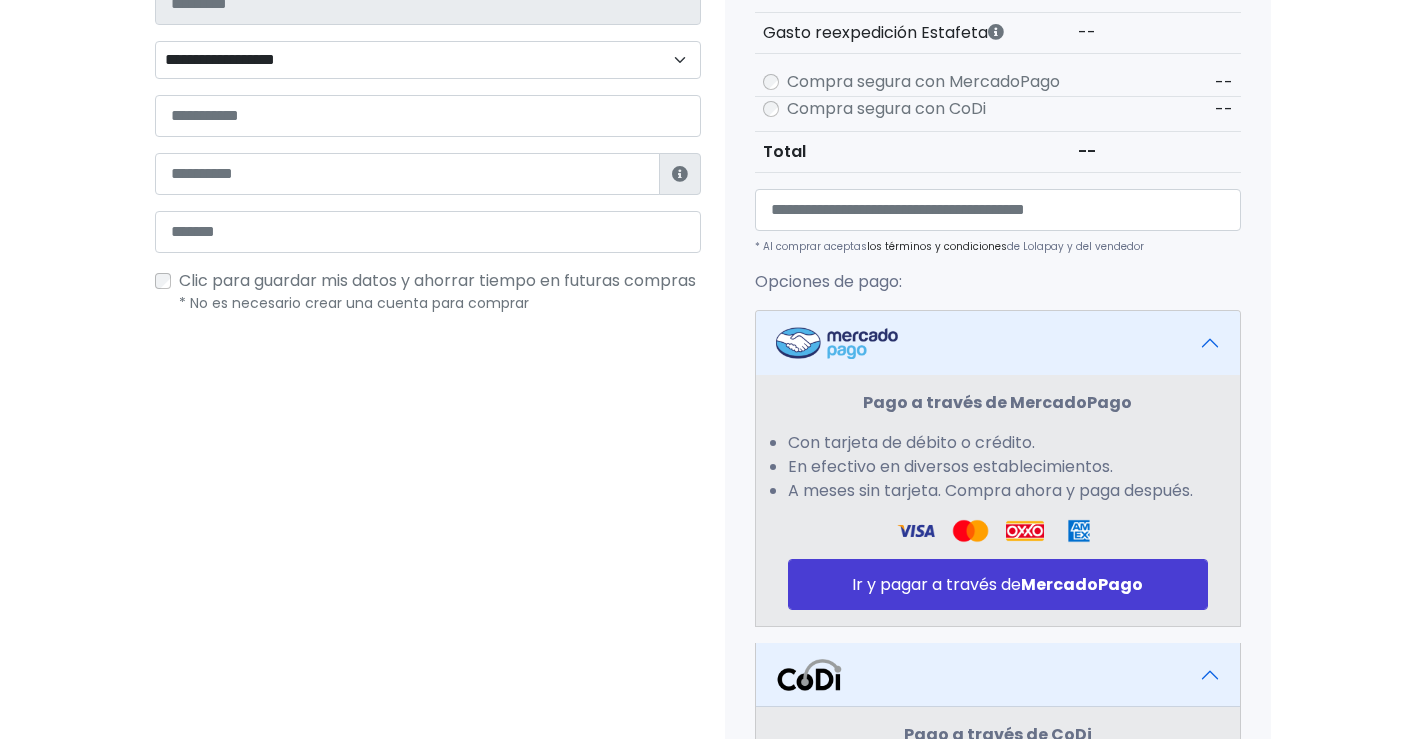 click at bounding box center [998, 343] 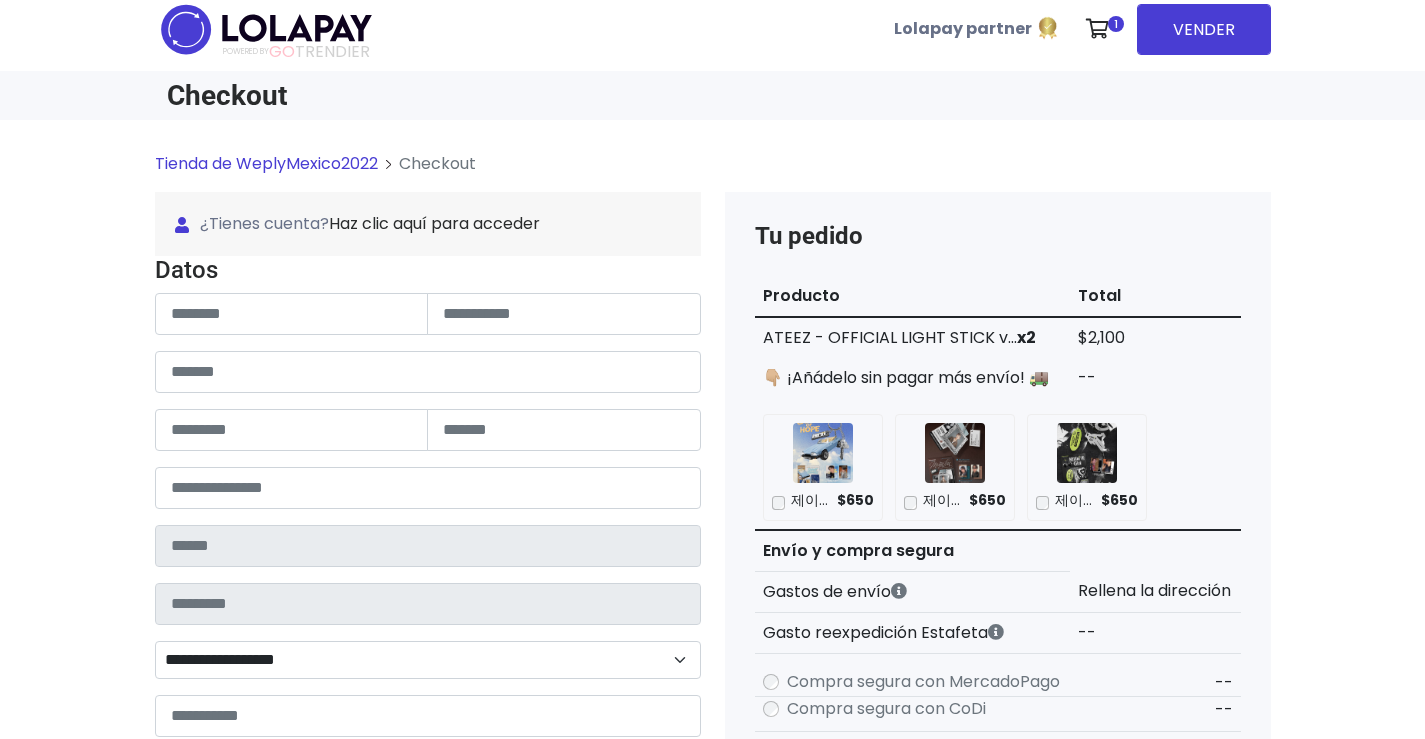 scroll, scrollTop: 0, scrollLeft: 0, axis: both 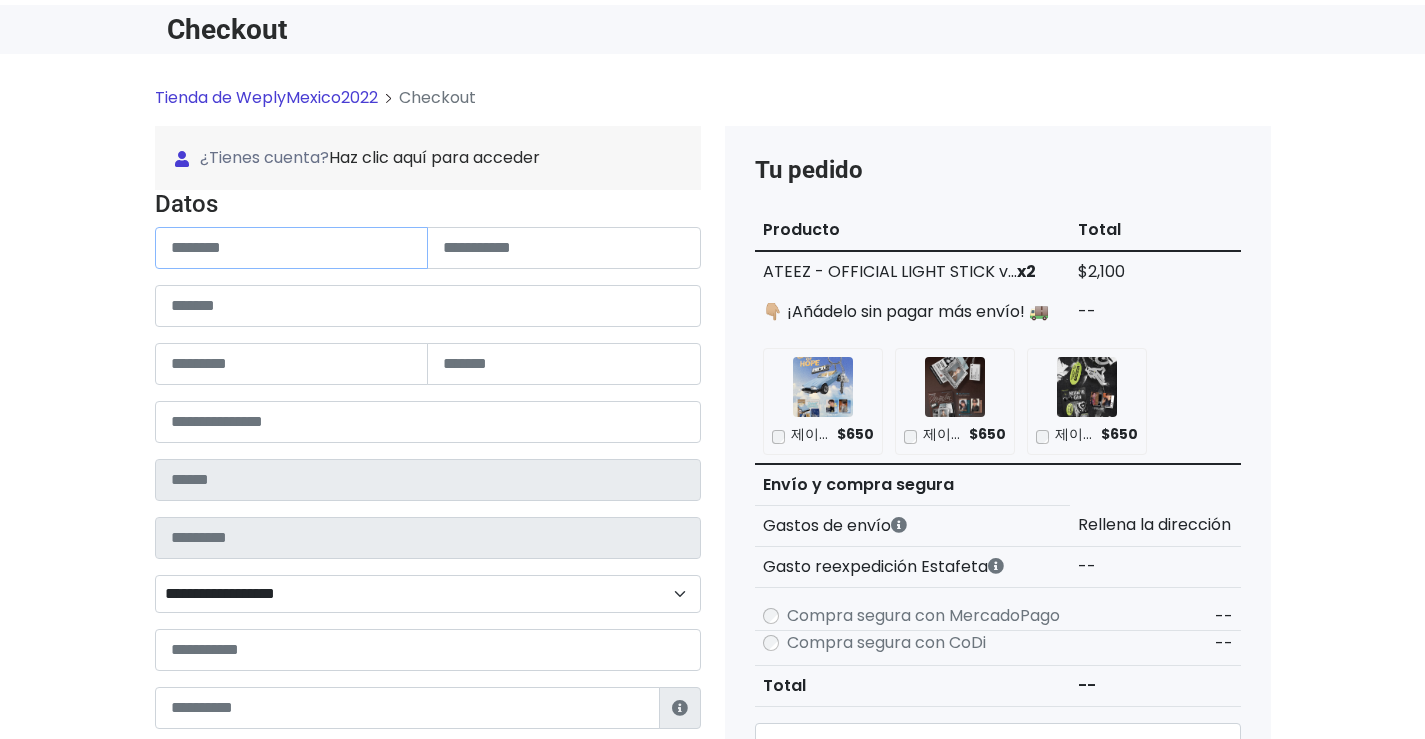click at bounding box center [292, 248] 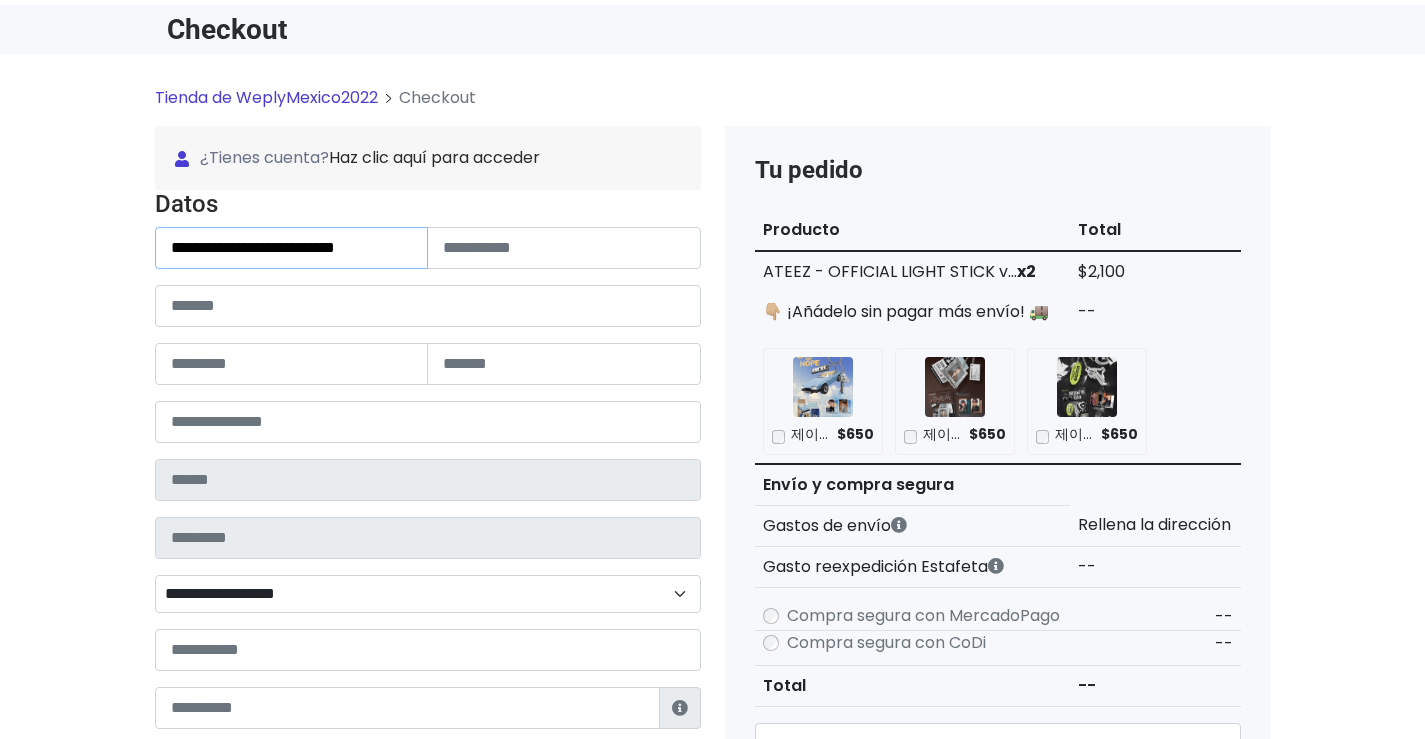 drag, startPoint x: 376, startPoint y: 255, endPoint x: 266, endPoint y: 254, distance: 110.00455 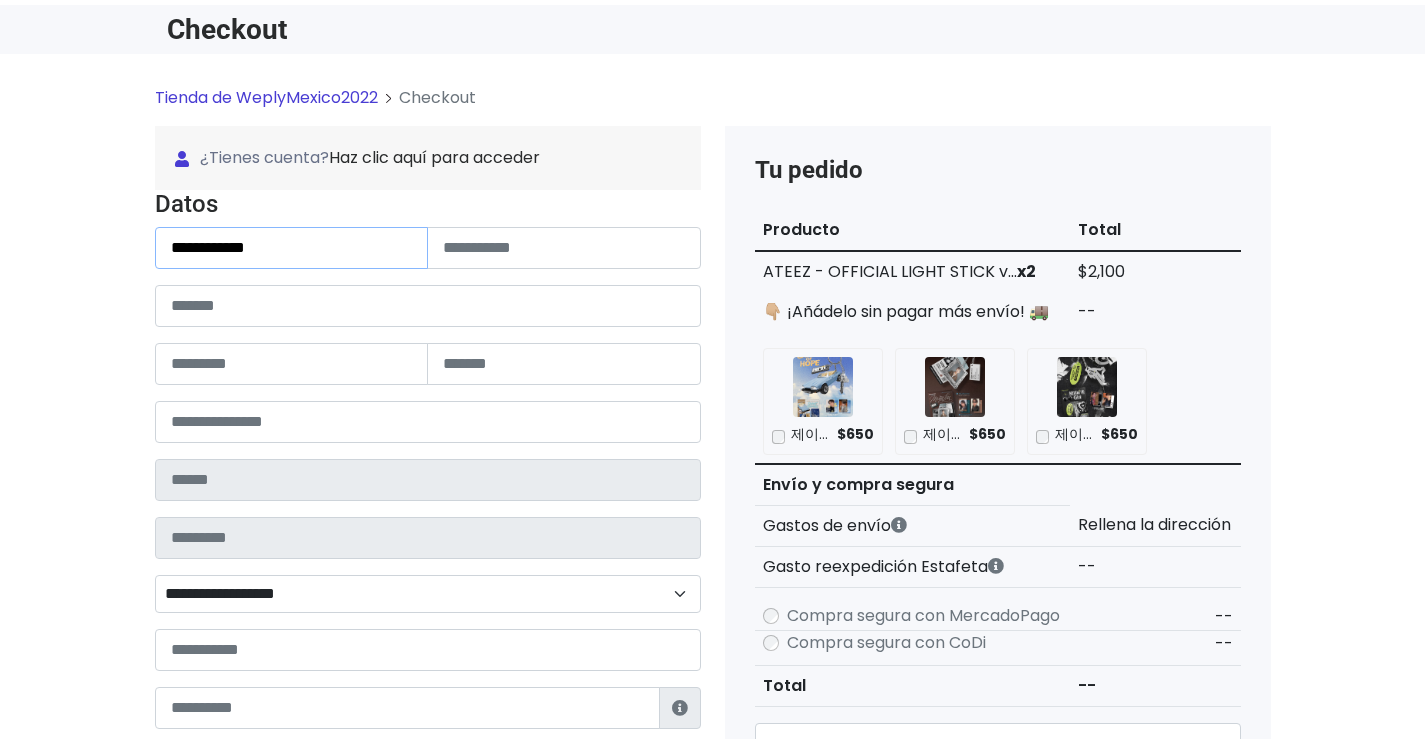 type on "**********" 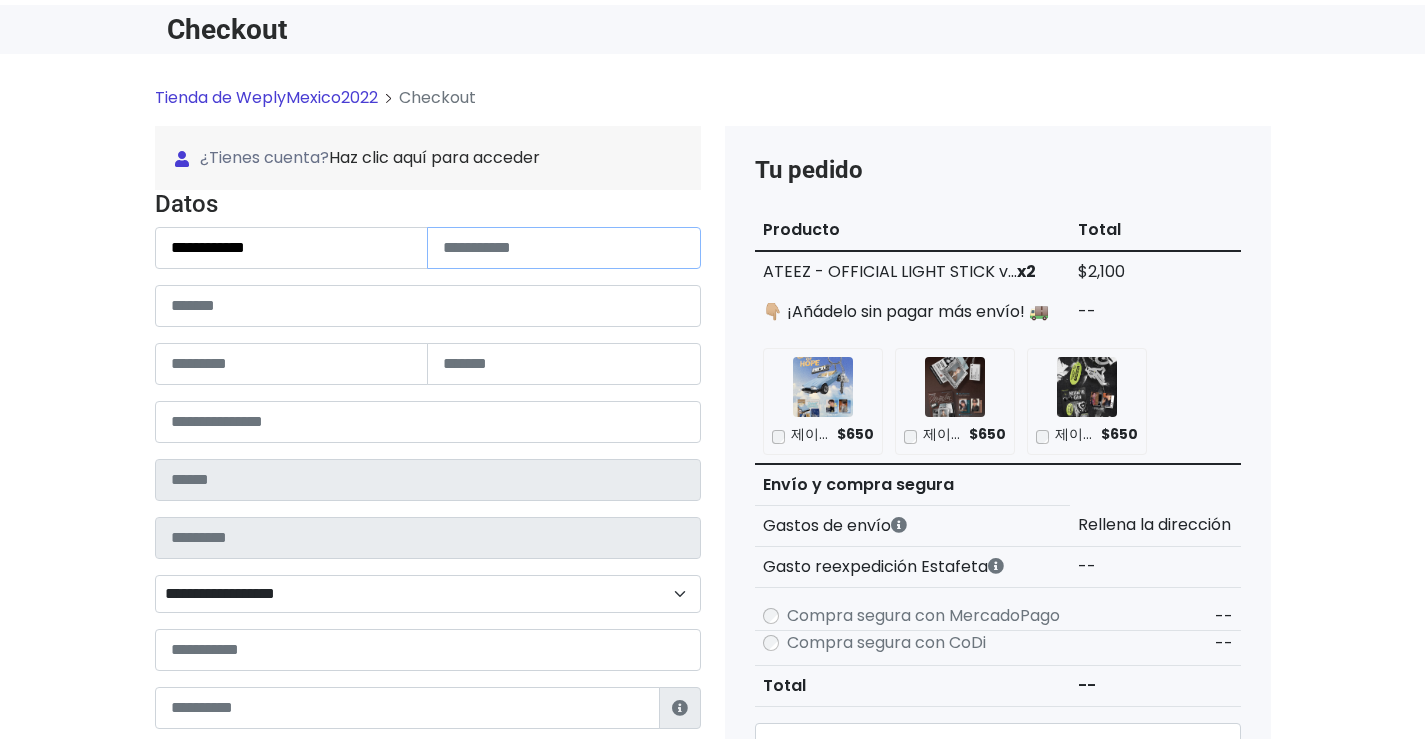 click at bounding box center [564, 248] 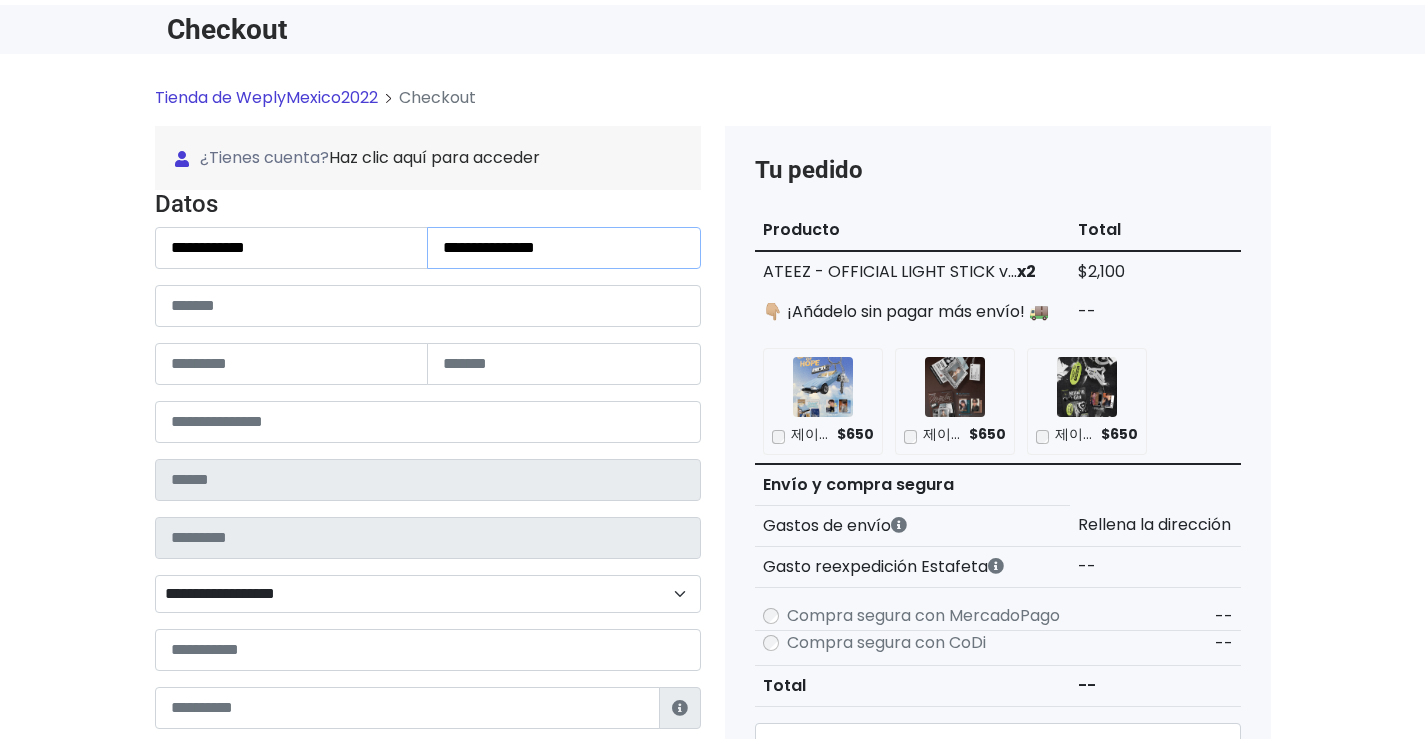 type on "**********" 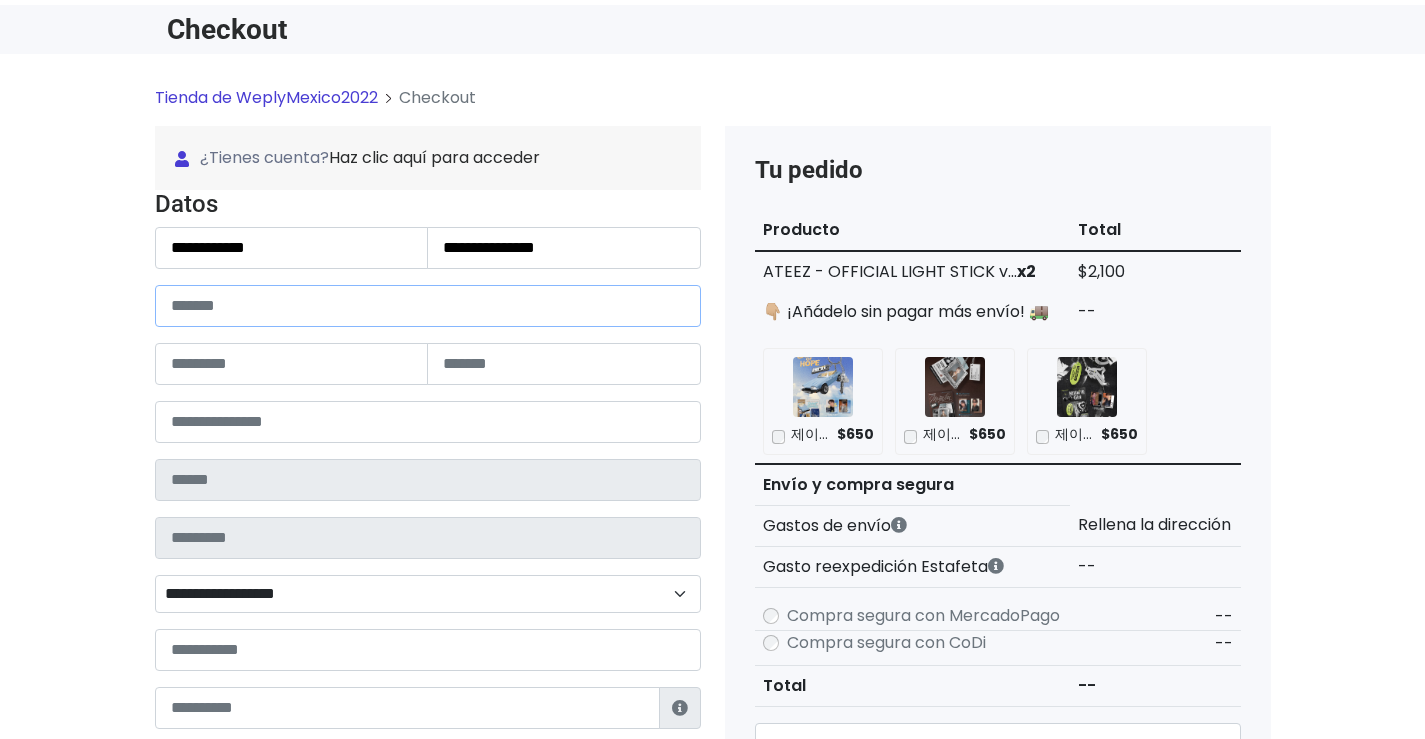 click at bounding box center [428, 306] 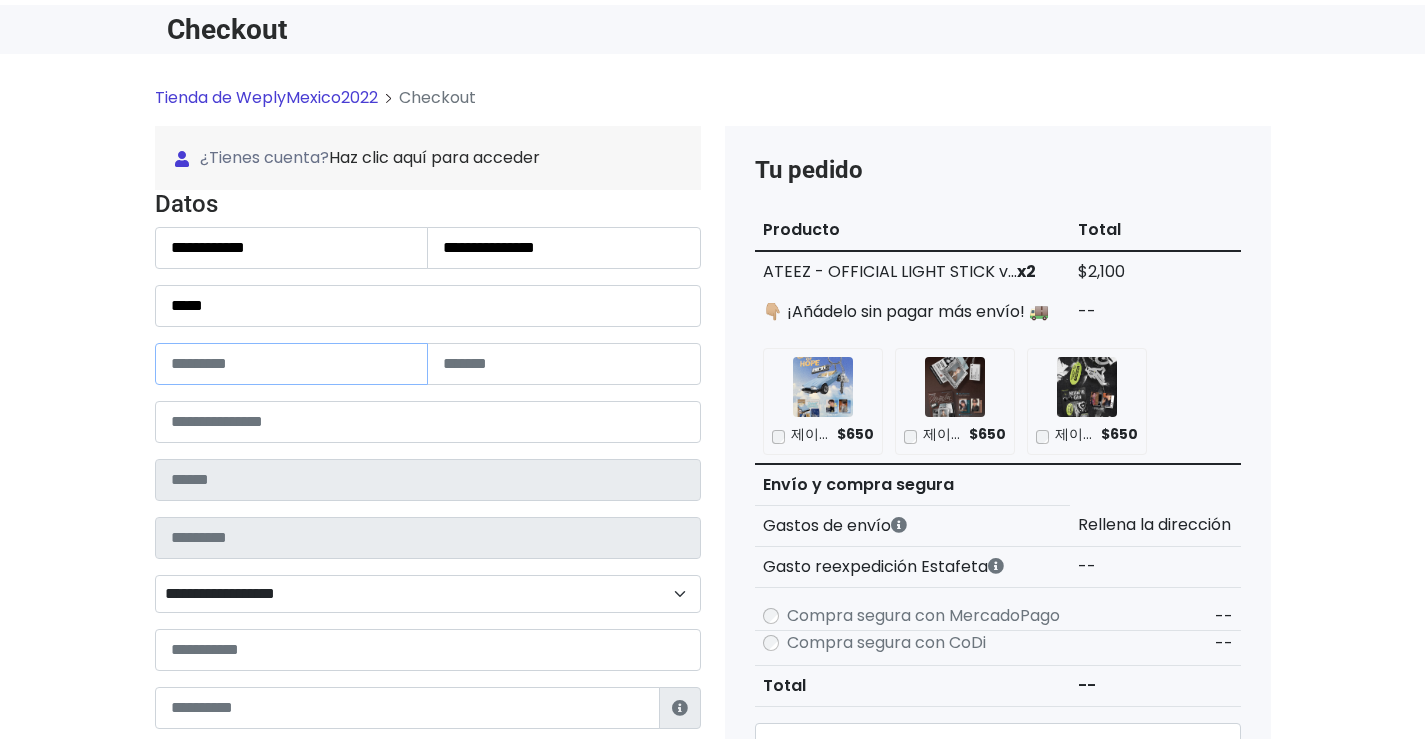 type on "***" 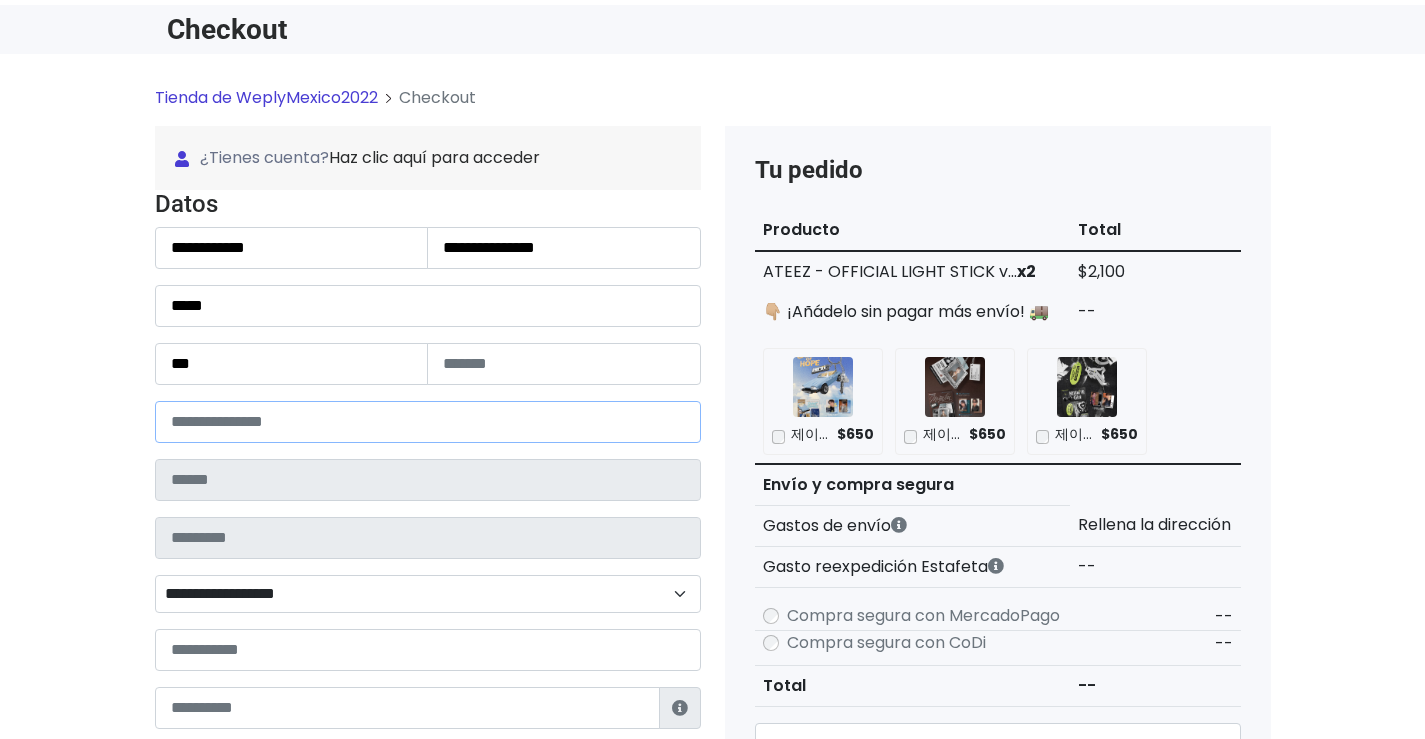 type on "*****" 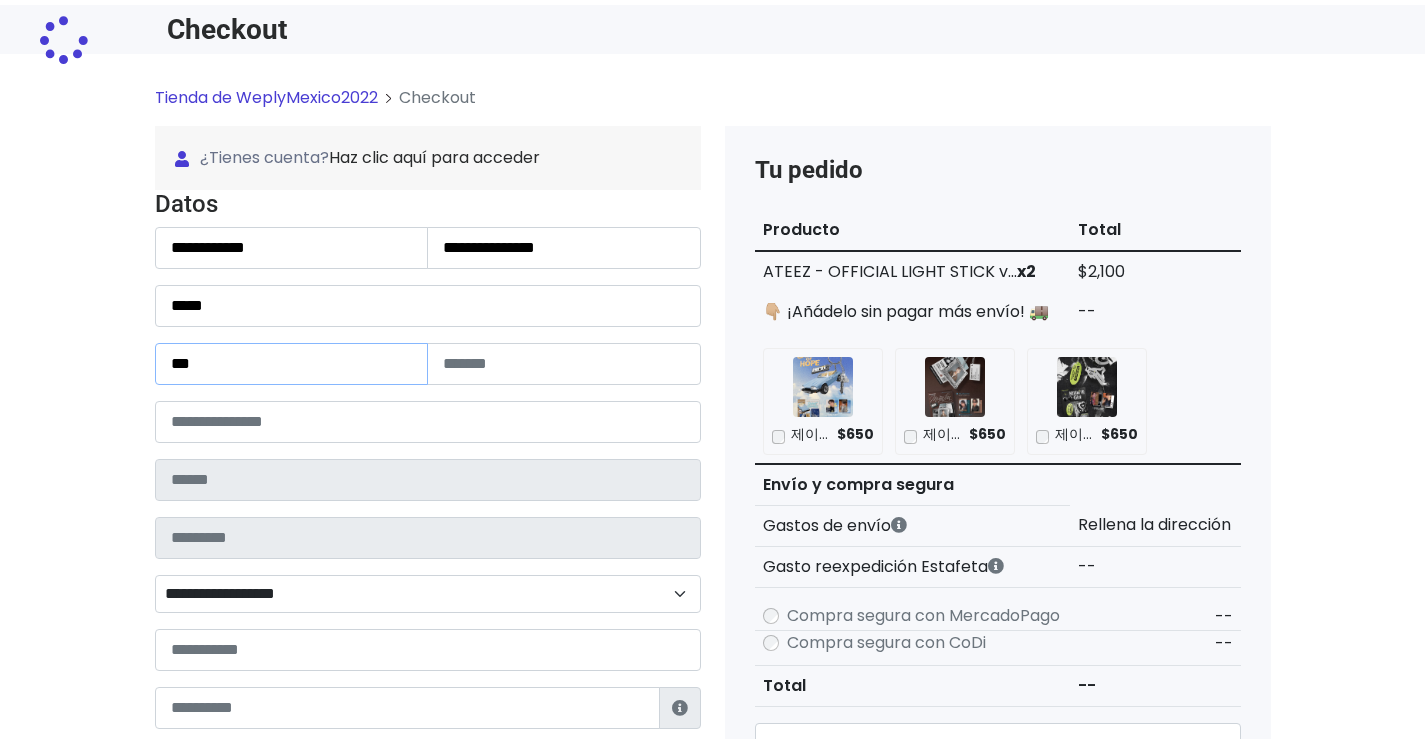 type on "**********" 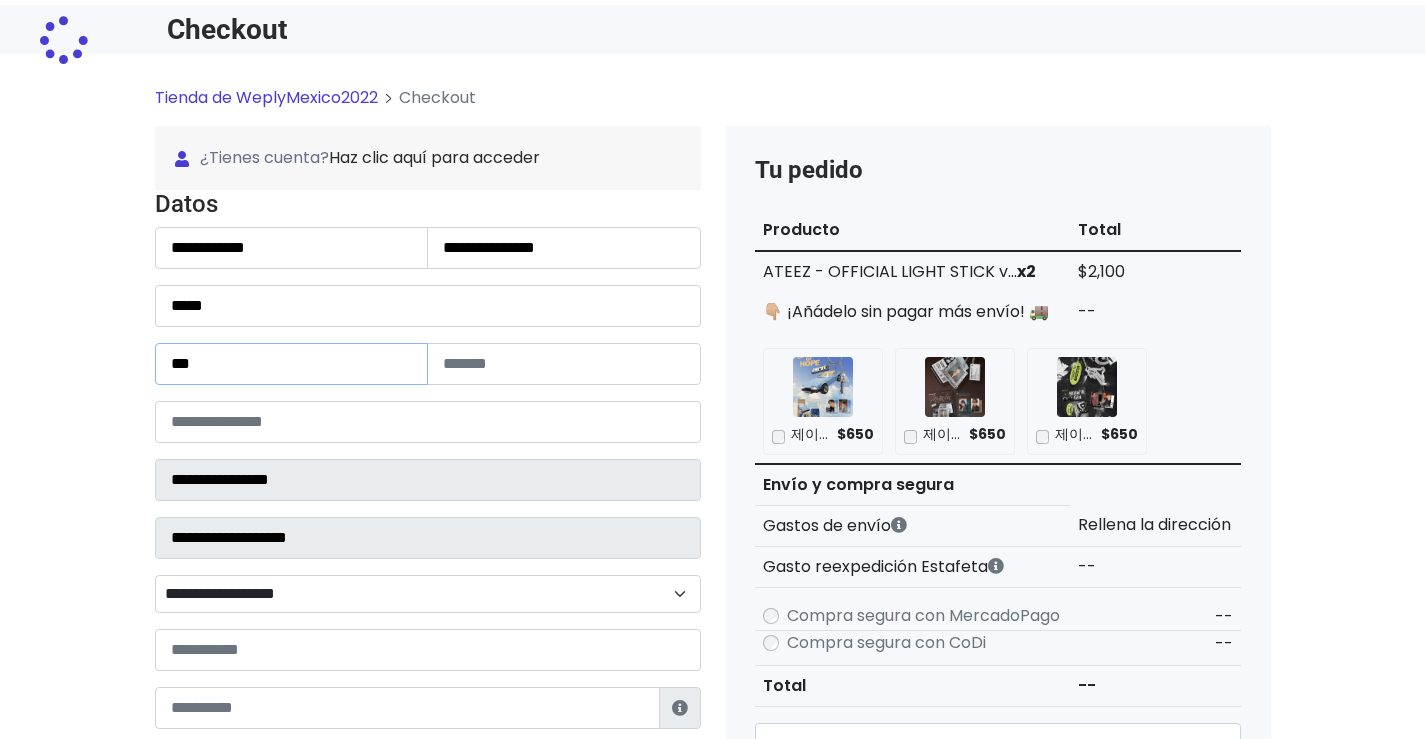 select 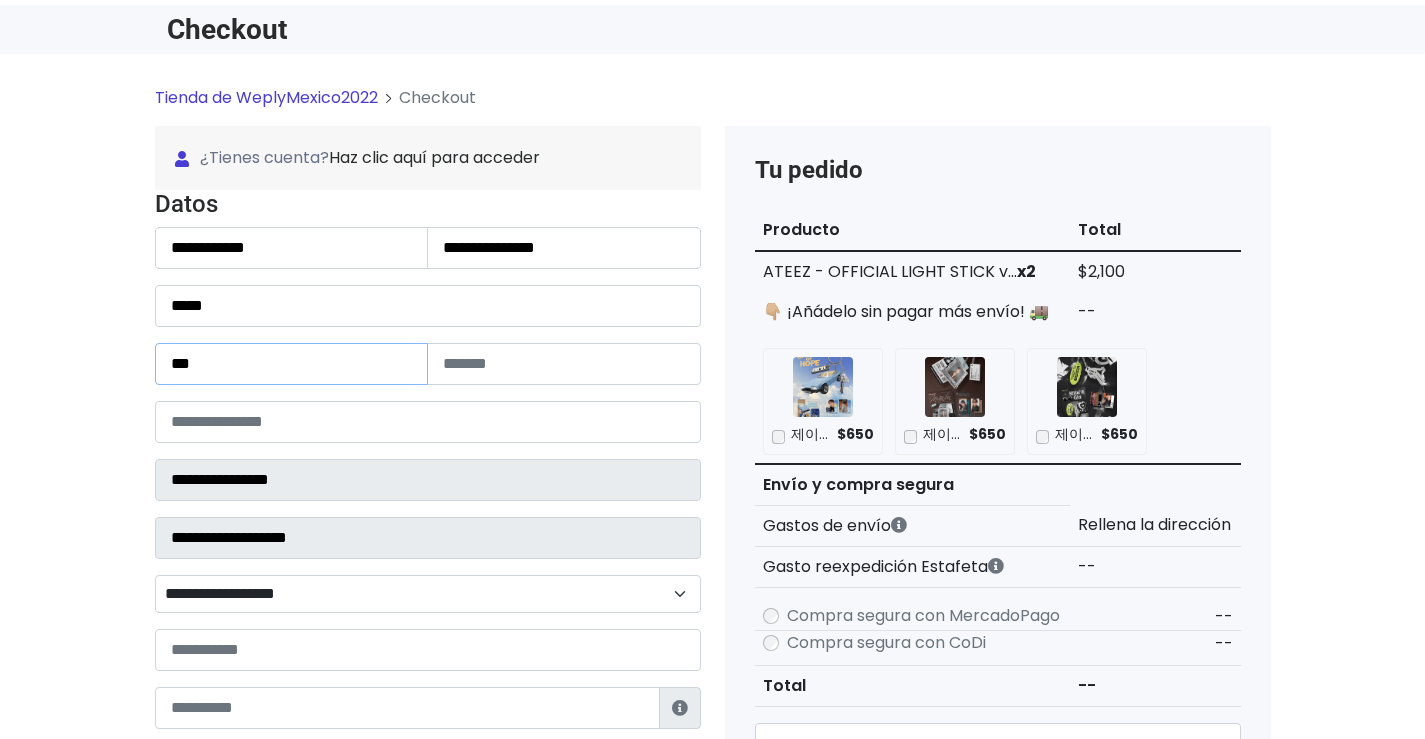 drag, startPoint x: 231, startPoint y: 359, endPoint x: 127, endPoint y: 358, distance: 104.00481 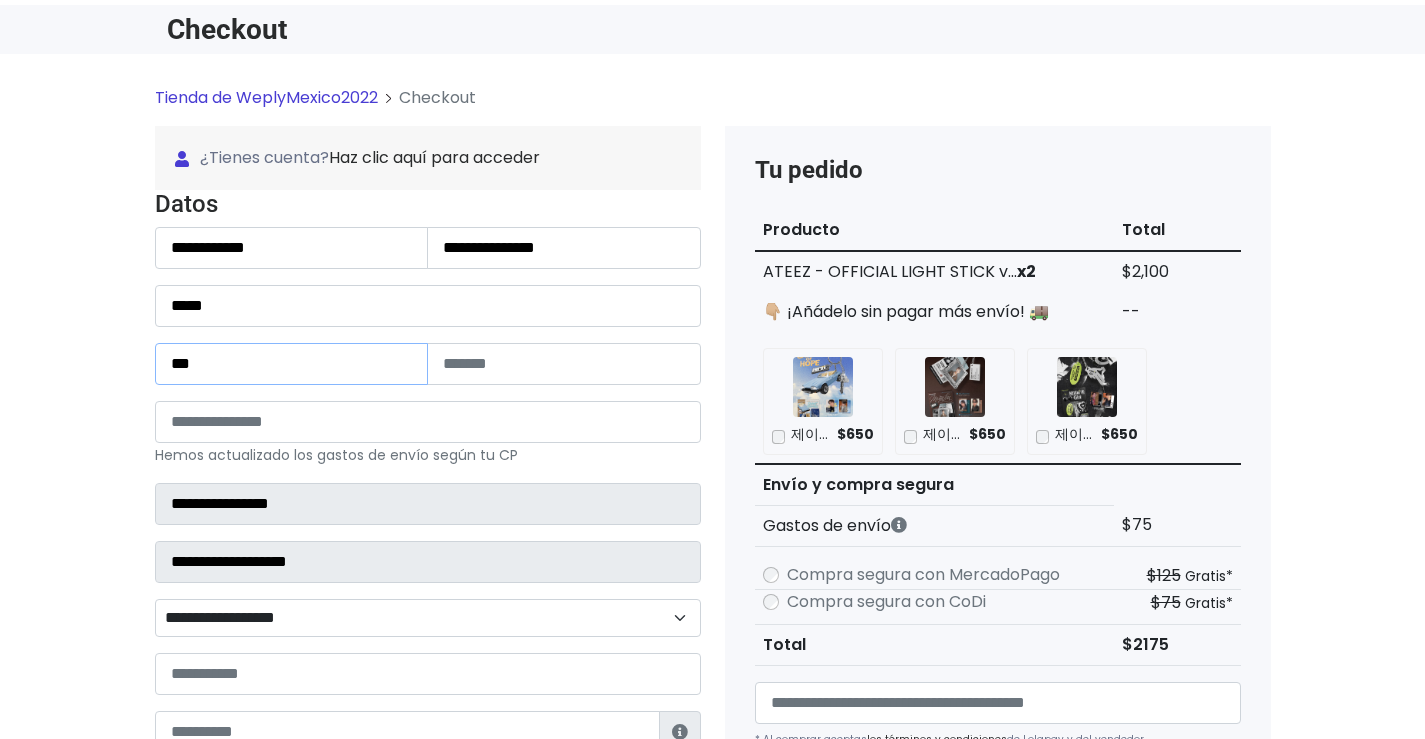 type on "***" 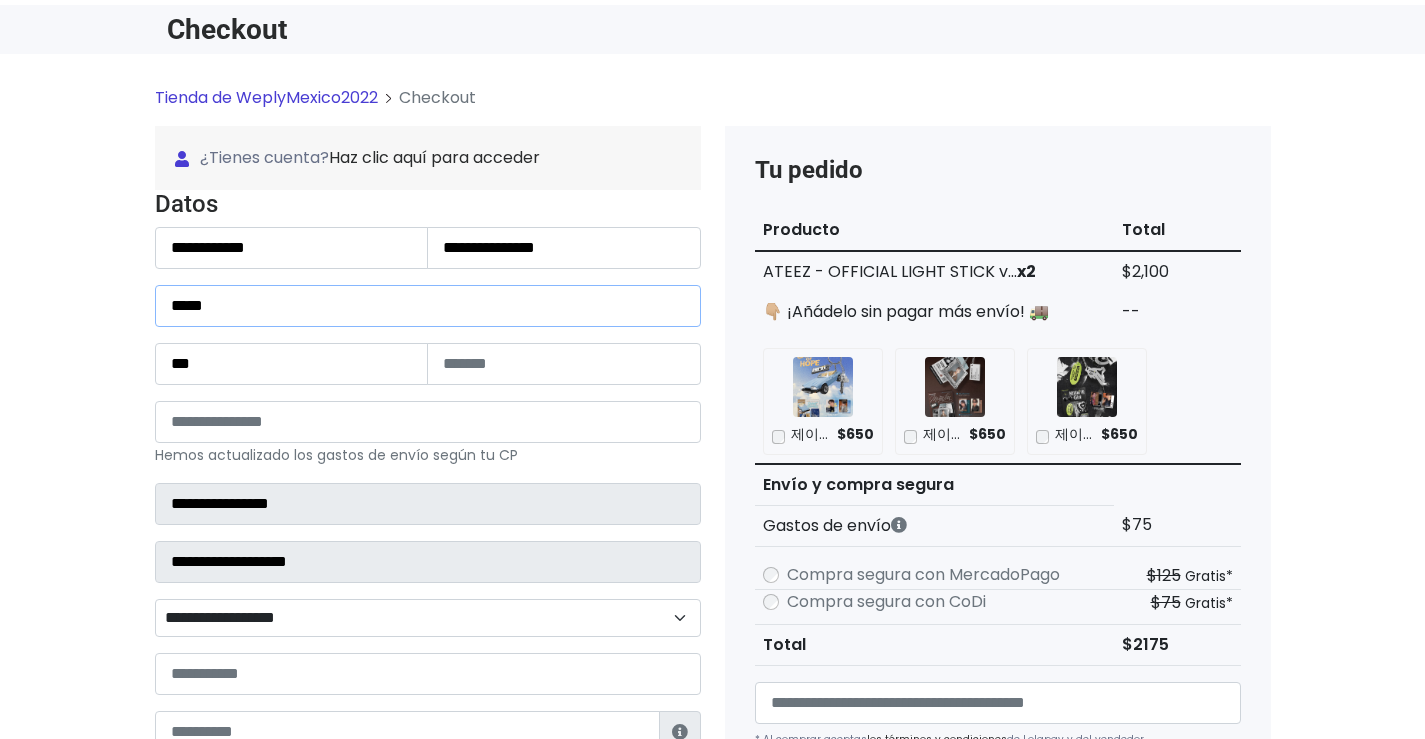 click on "*****" at bounding box center [428, 306] 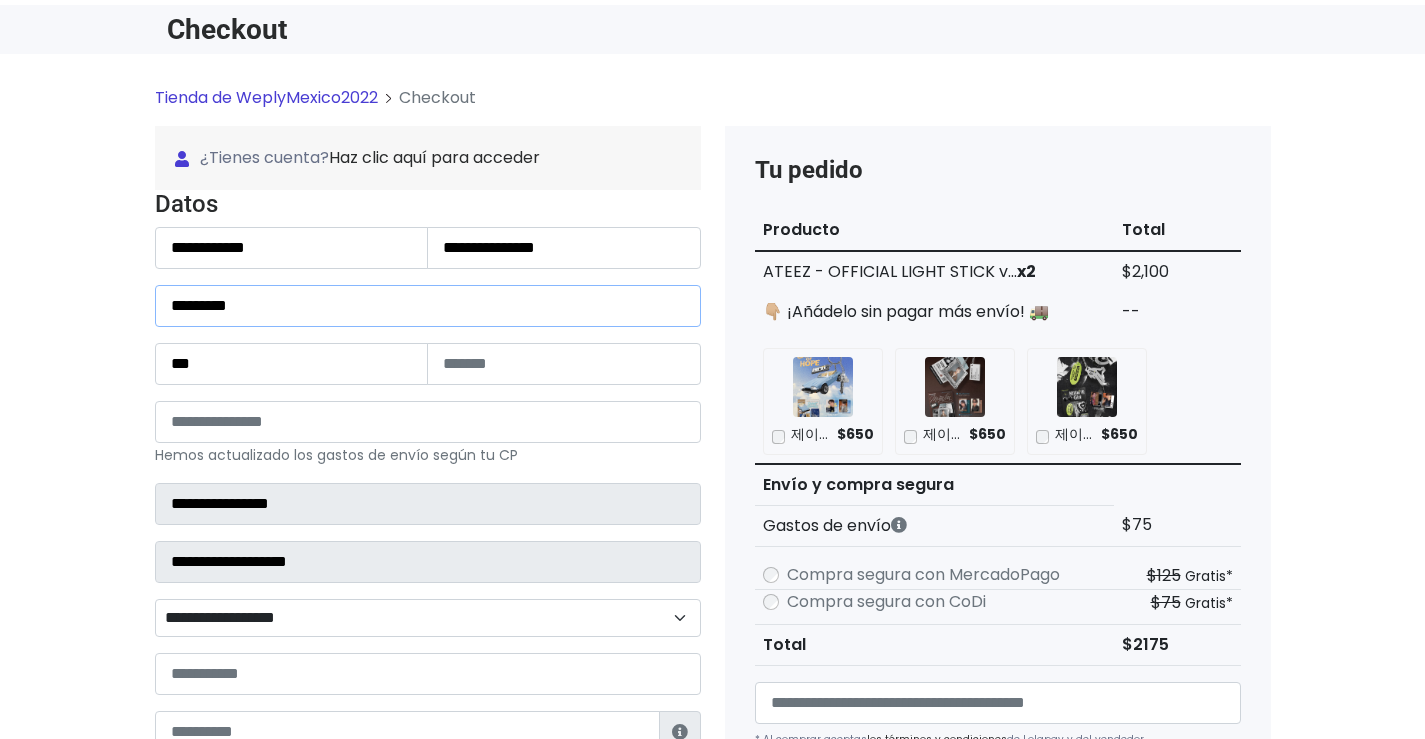 type on "*********" 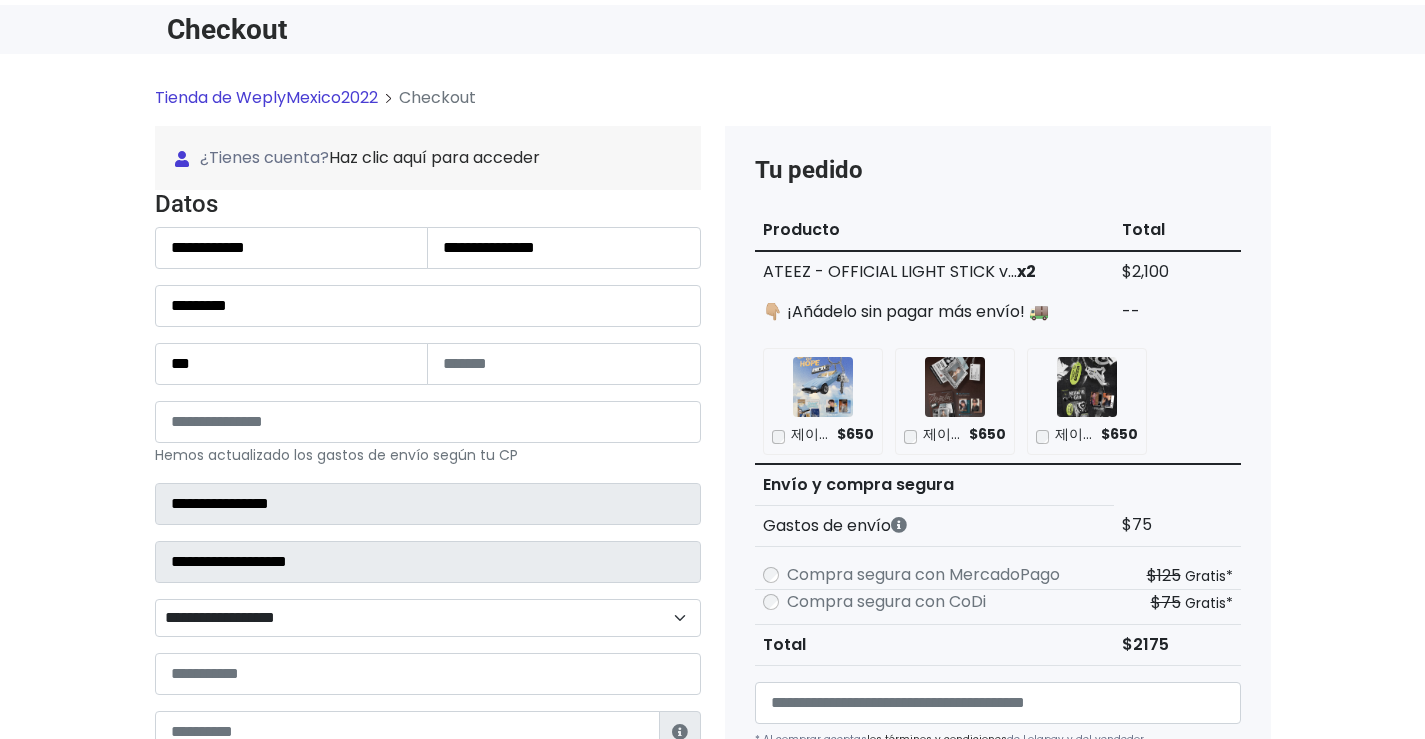 click on "Tienda de WeplyMexico2022
Checkout
¿Tienes cuenta?
Haz clic aquí para acceder
¿Olvidaste tu contraseña? Entrar" at bounding box center (712, 813) 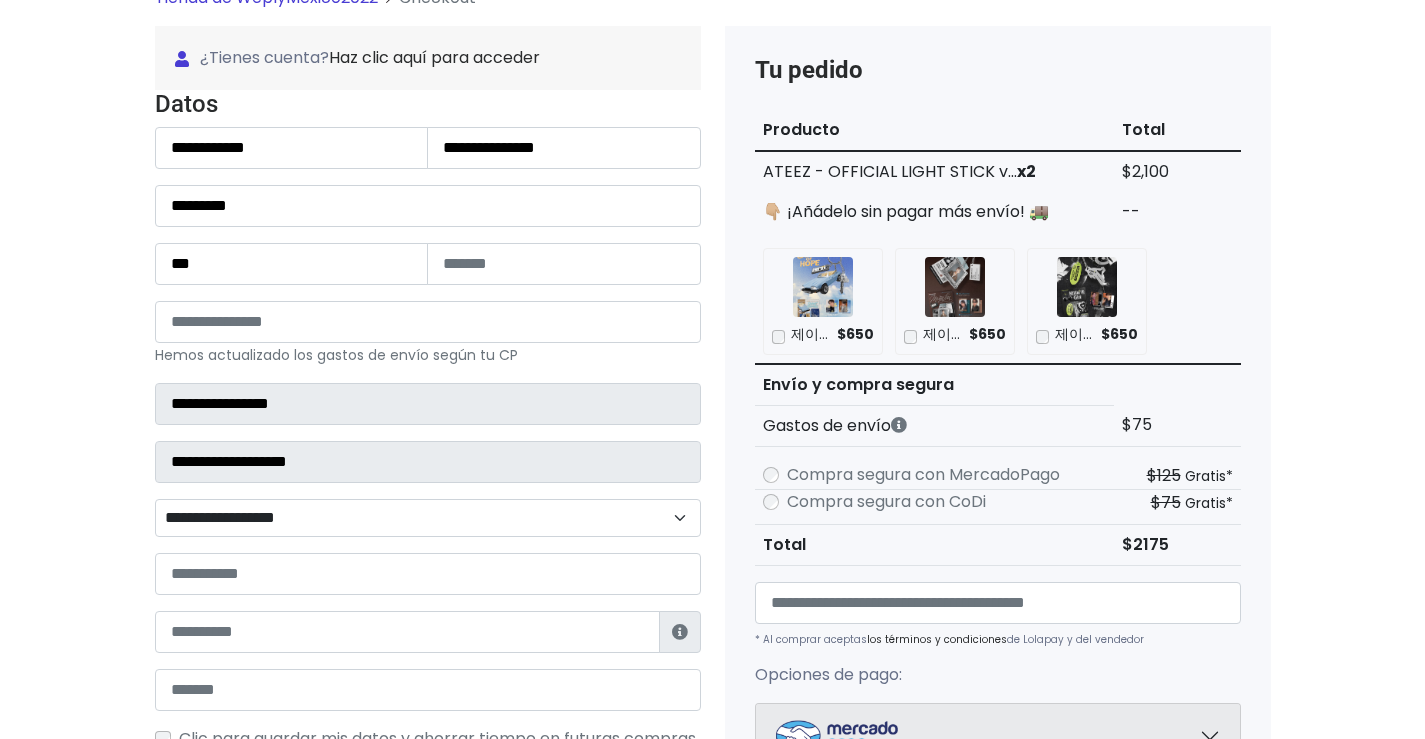 scroll, scrollTop: 278, scrollLeft: 0, axis: vertical 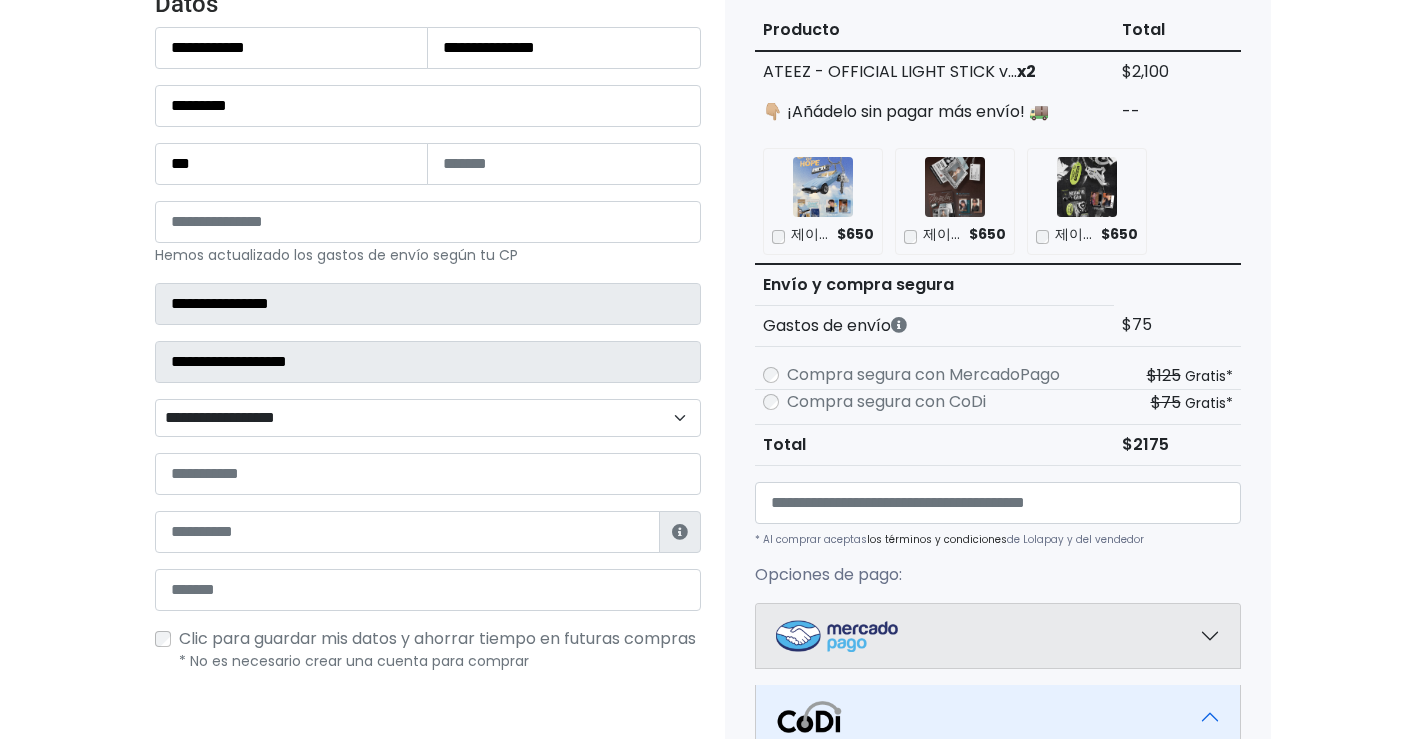 click on "**********" at bounding box center (428, 418) 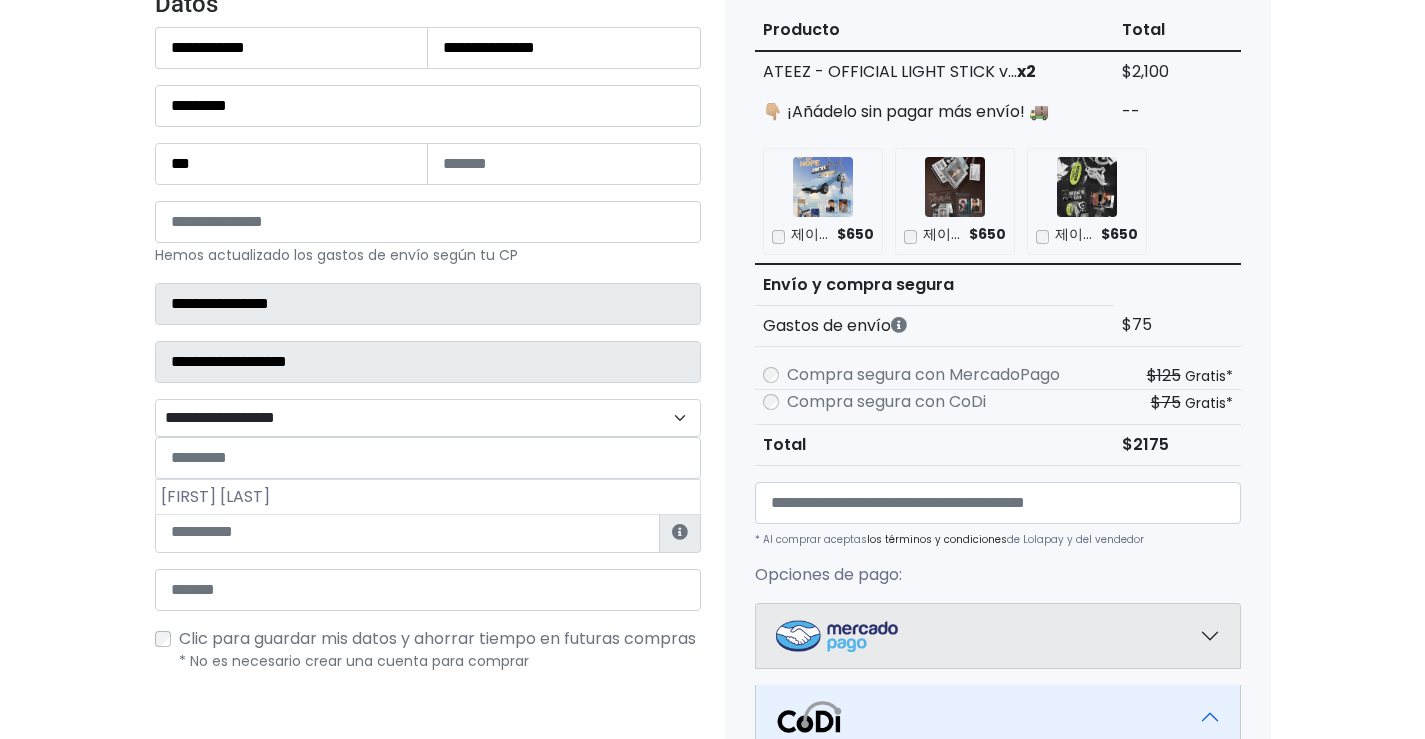 click on "**********" at bounding box center (428, 418) 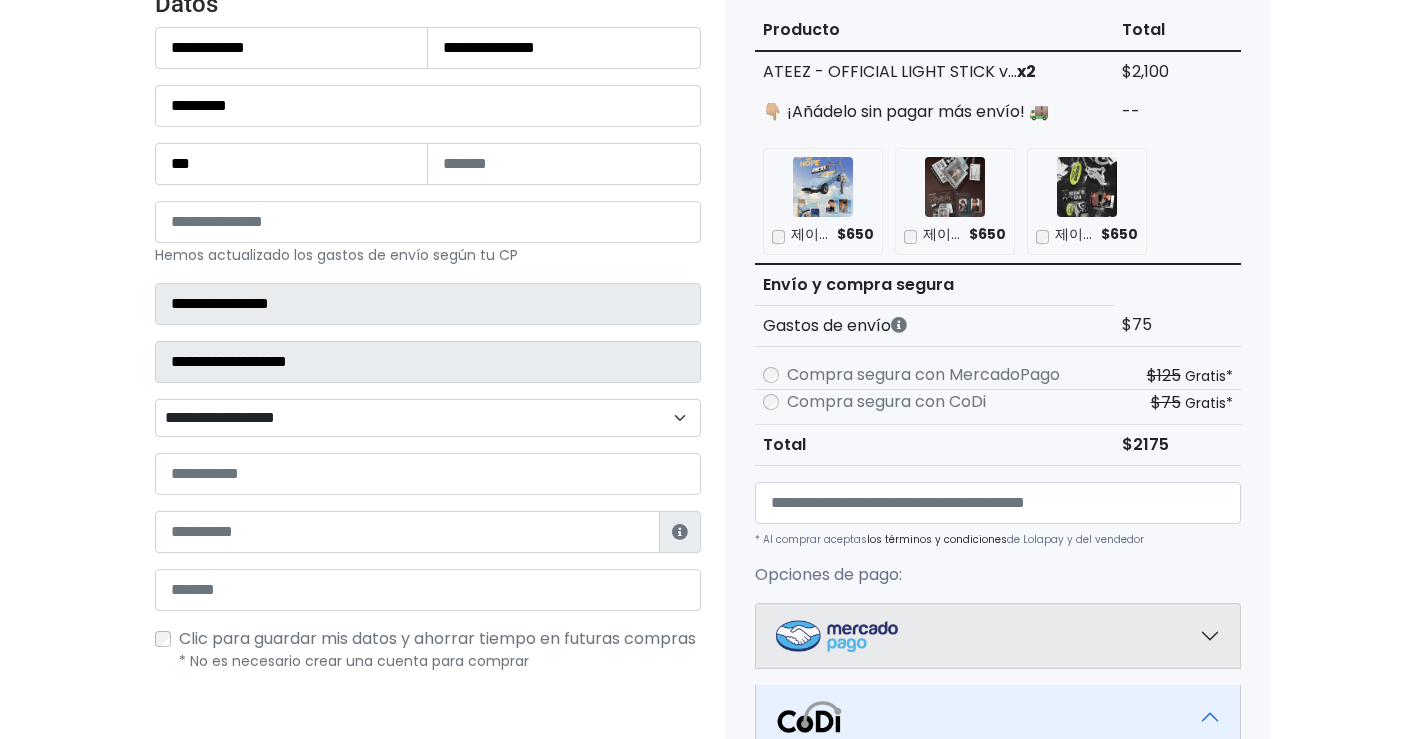 click on "**********" at bounding box center [428, 418] 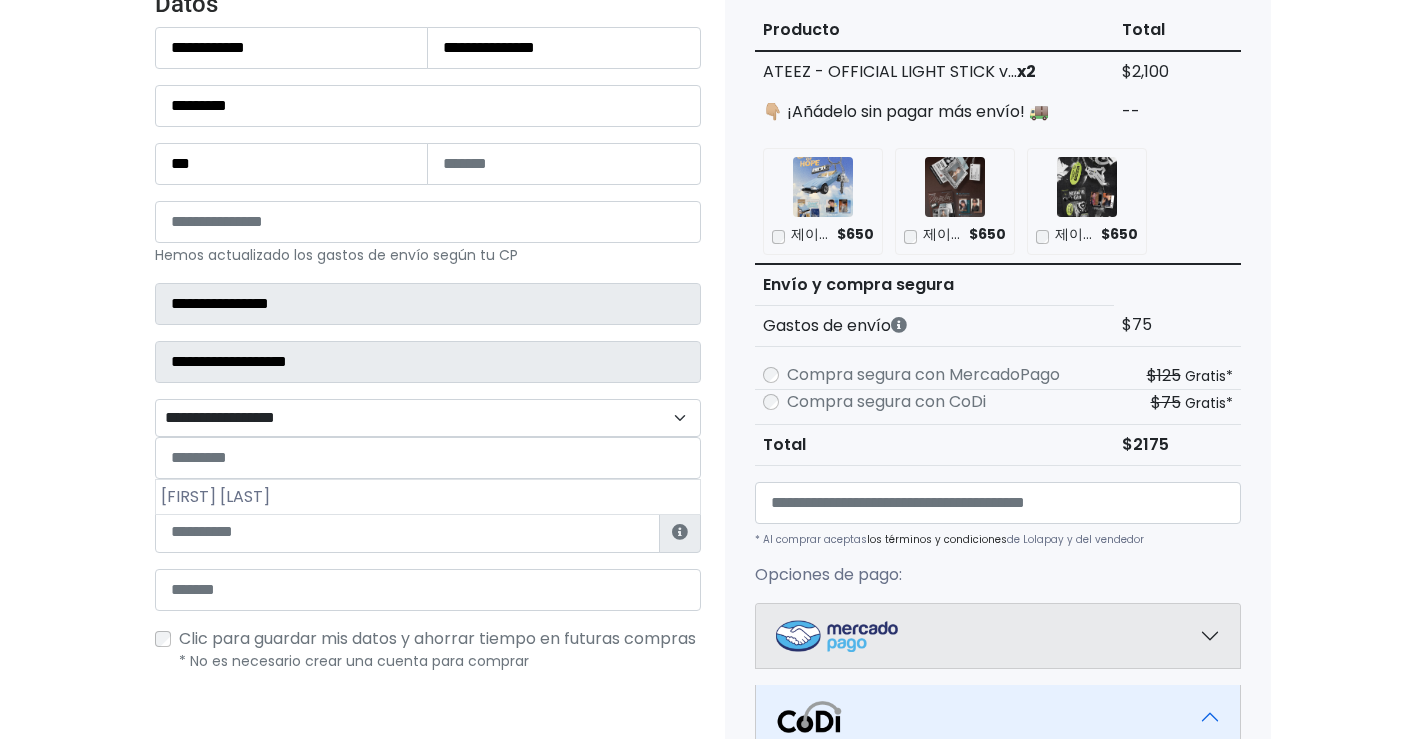 click on "**********" at bounding box center [428, 418] 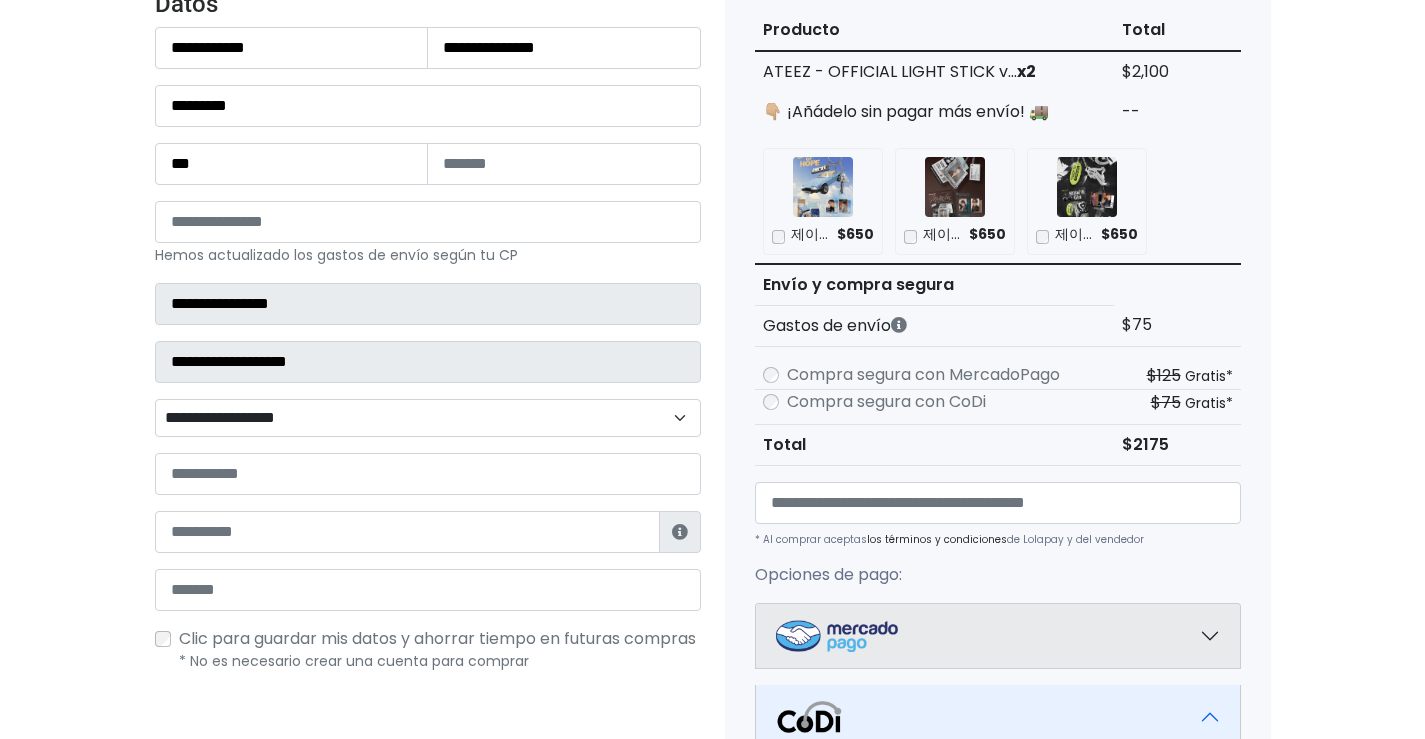click on "**********" at bounding box center (428, 418) 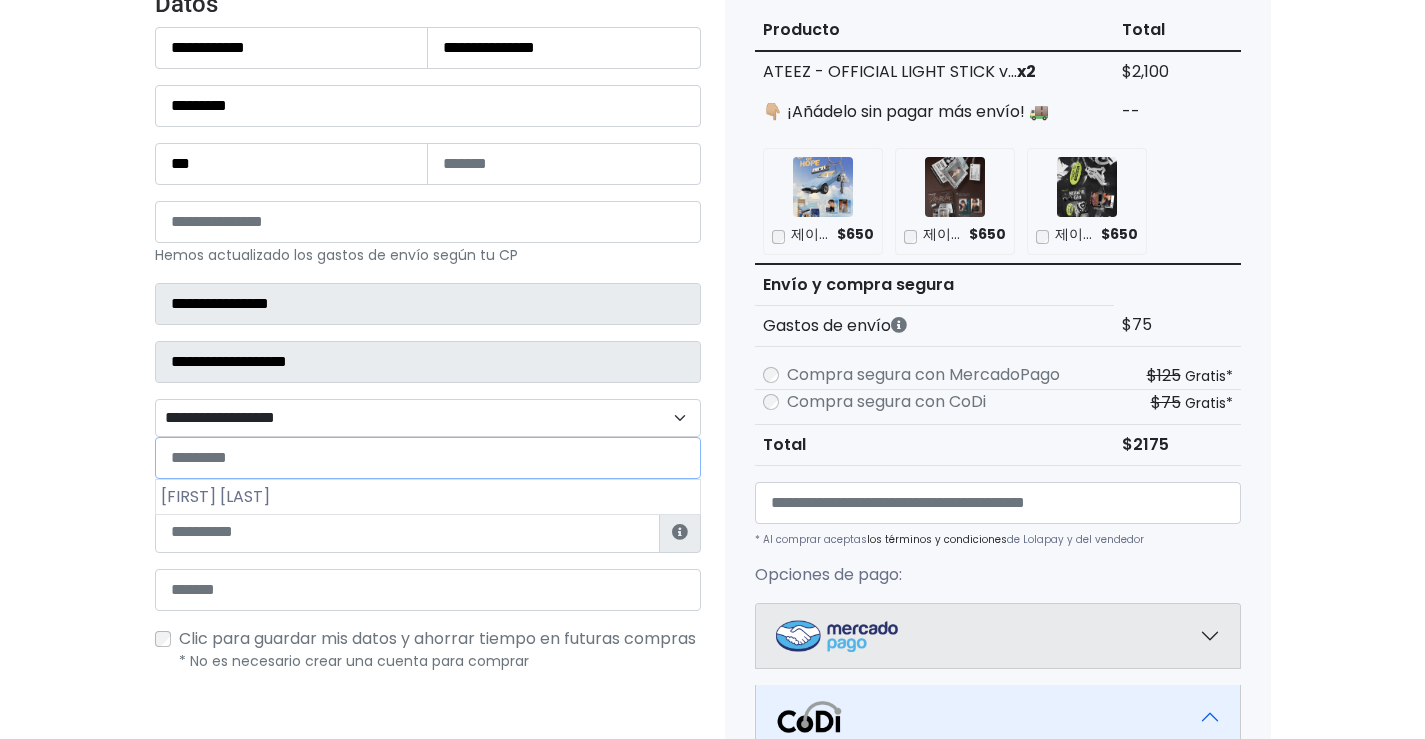 click at bounding box center (428, 458) 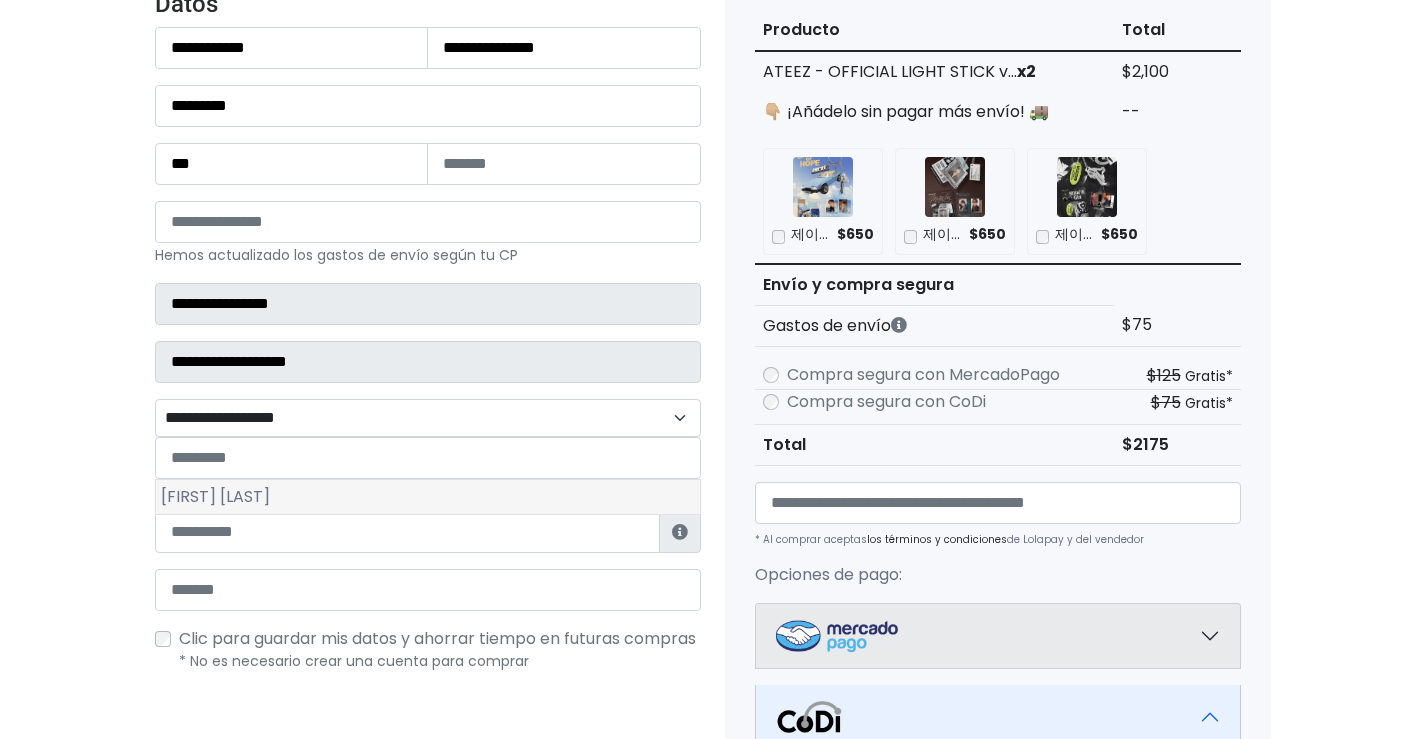 click on "Pensador Mexicano" at bounding box center (428, 497) 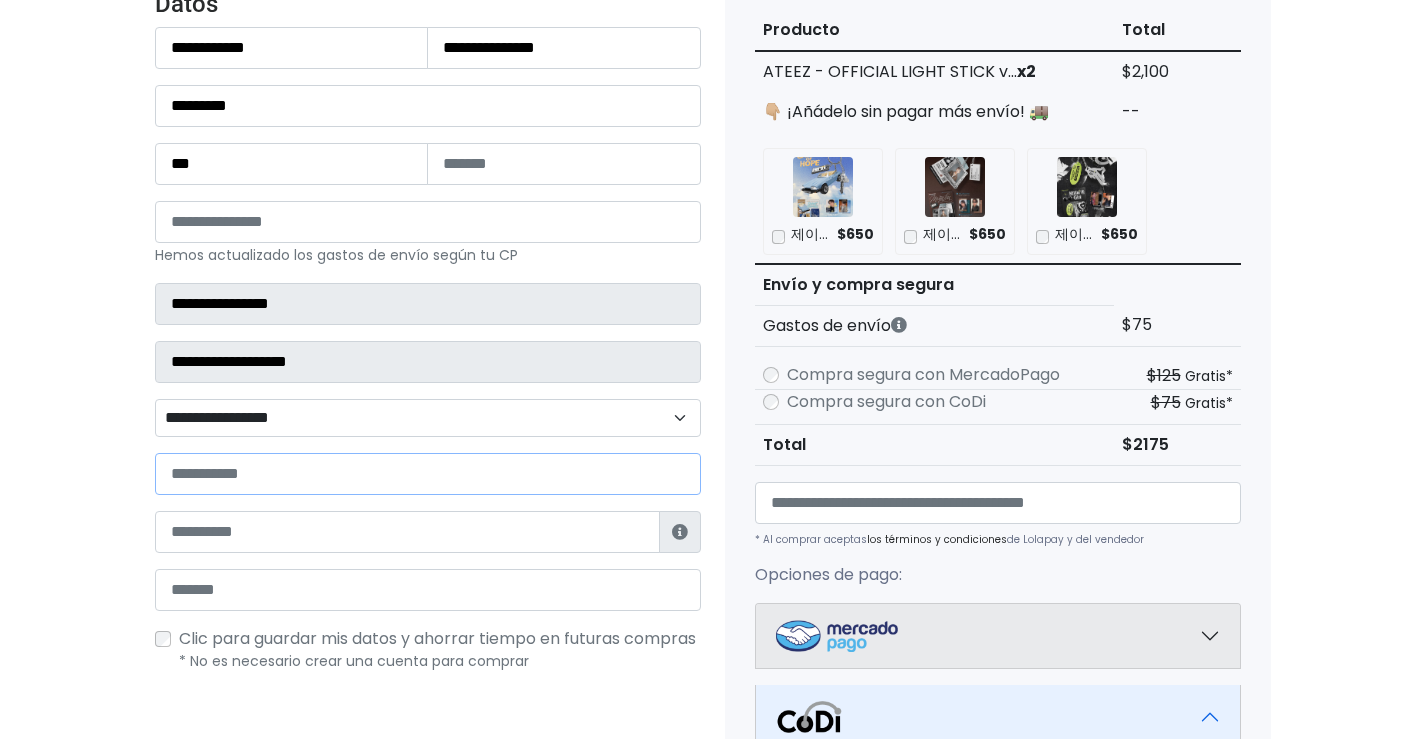 click at bounding box center [428, 474] 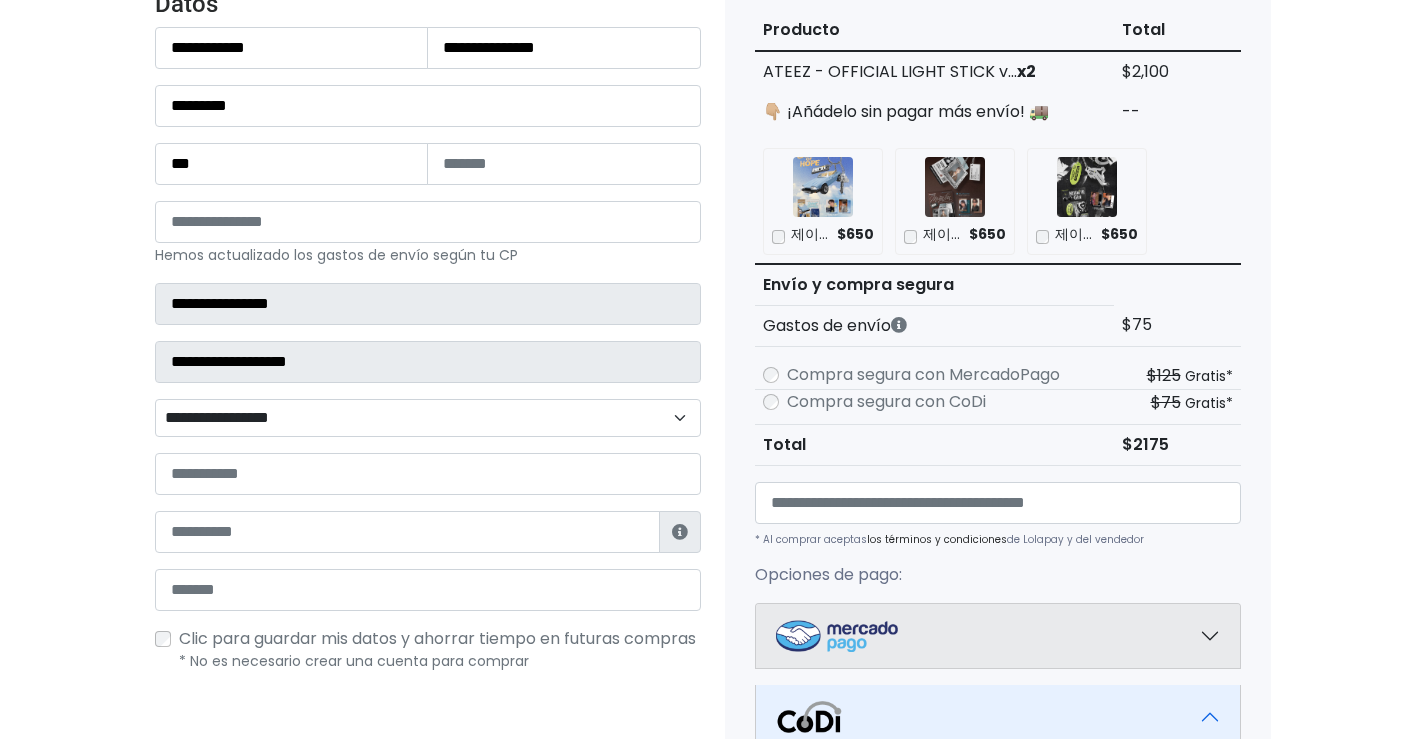 click on "Tienda de WeplyMexico2022
Checkout
¿Tienes cuenta?
Haz clic aquí para acceder
¿Olvidaste tu contraseña? Entrar" at bounding box center [712, 613] 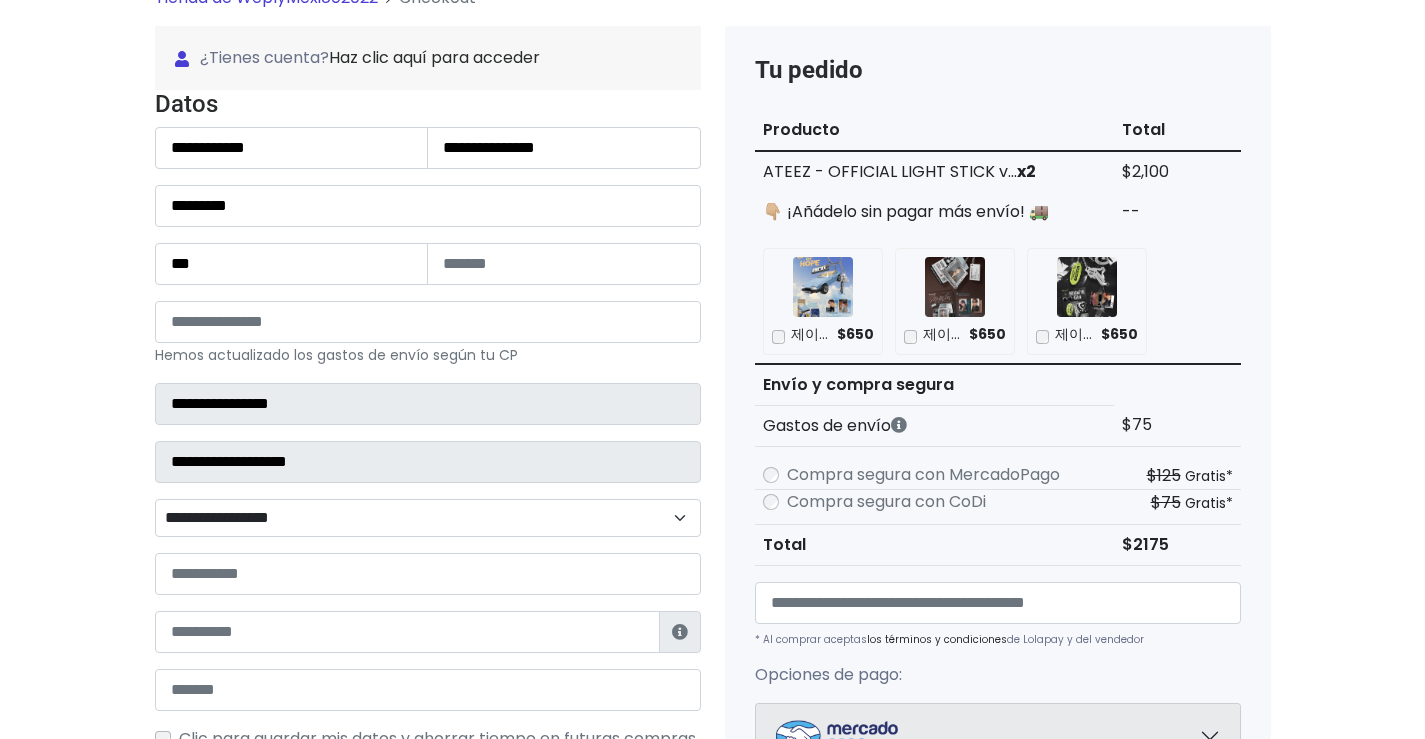 scroll, scrollTop: 278, scrollLeft: 0, axis: vertical 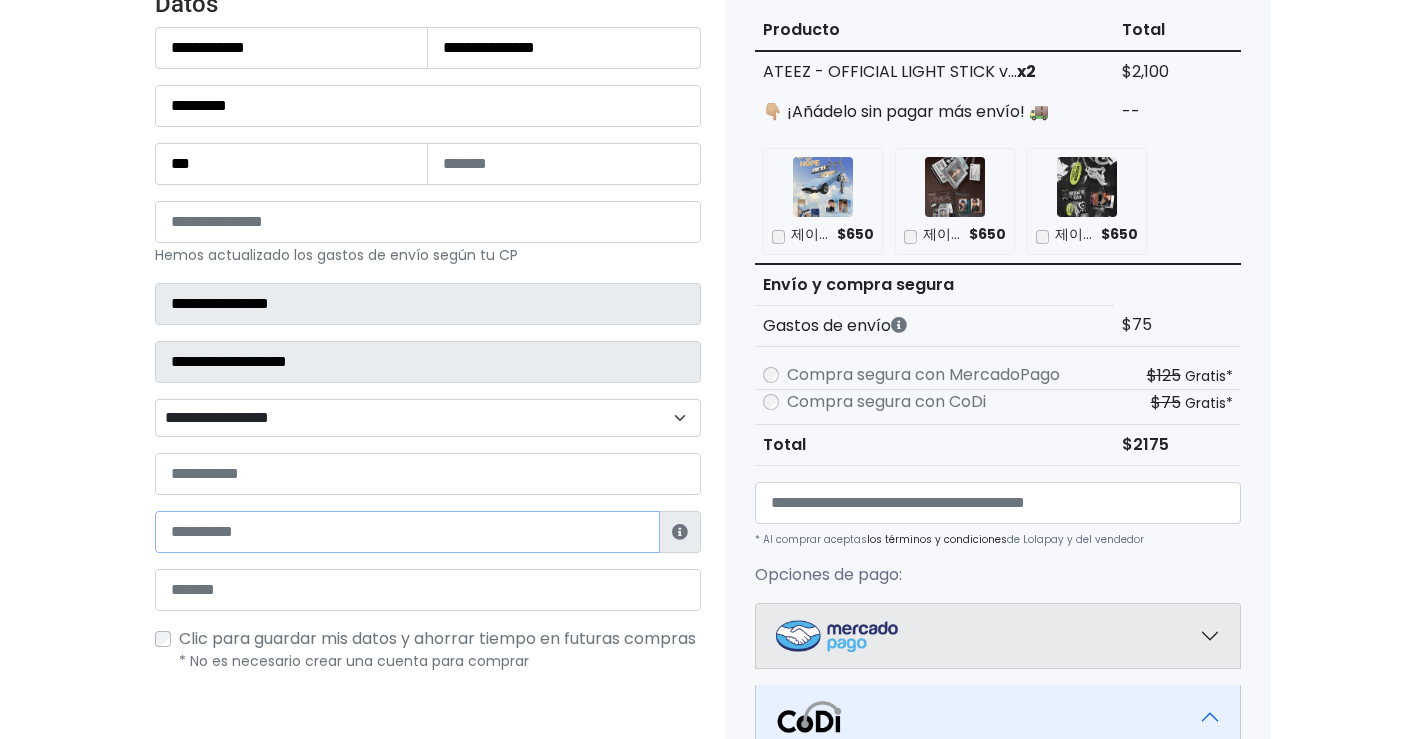 click at bounding box center [407, 532] 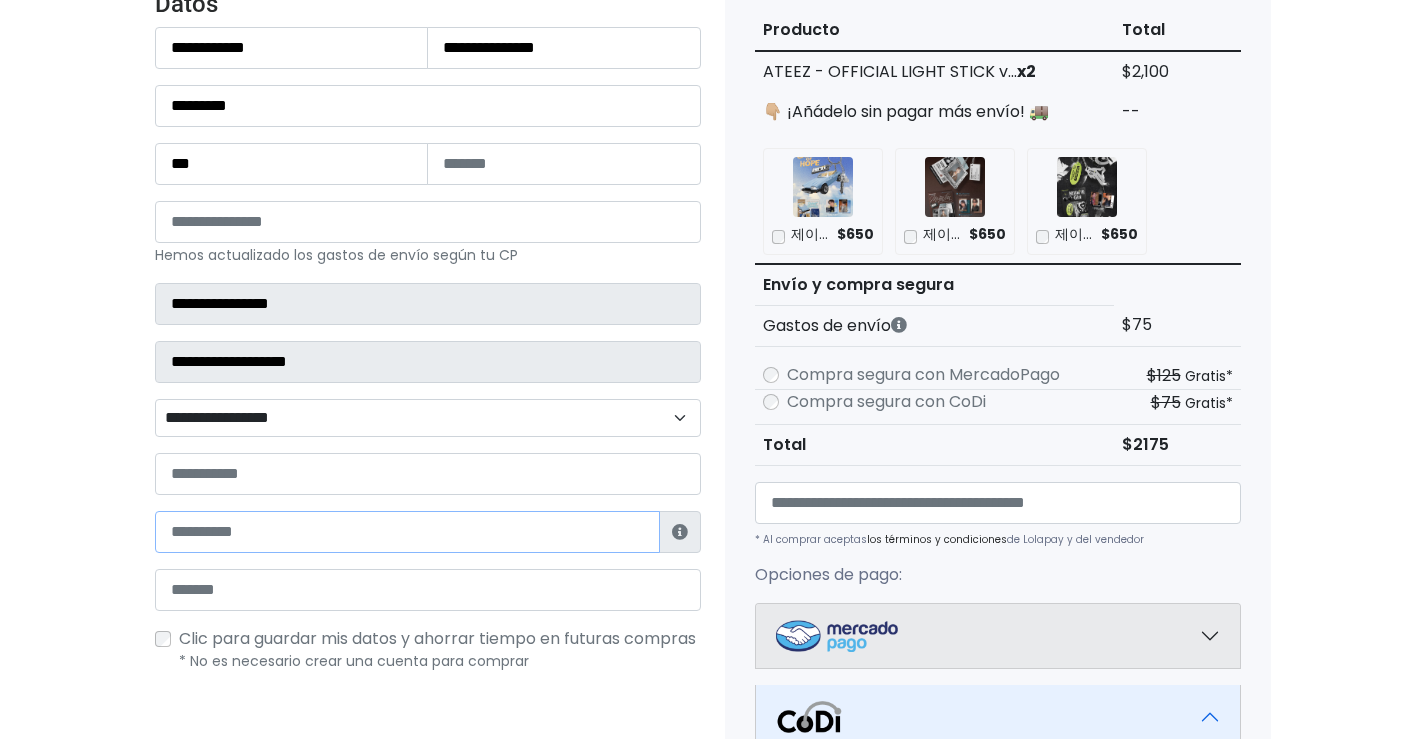 type on "**********" 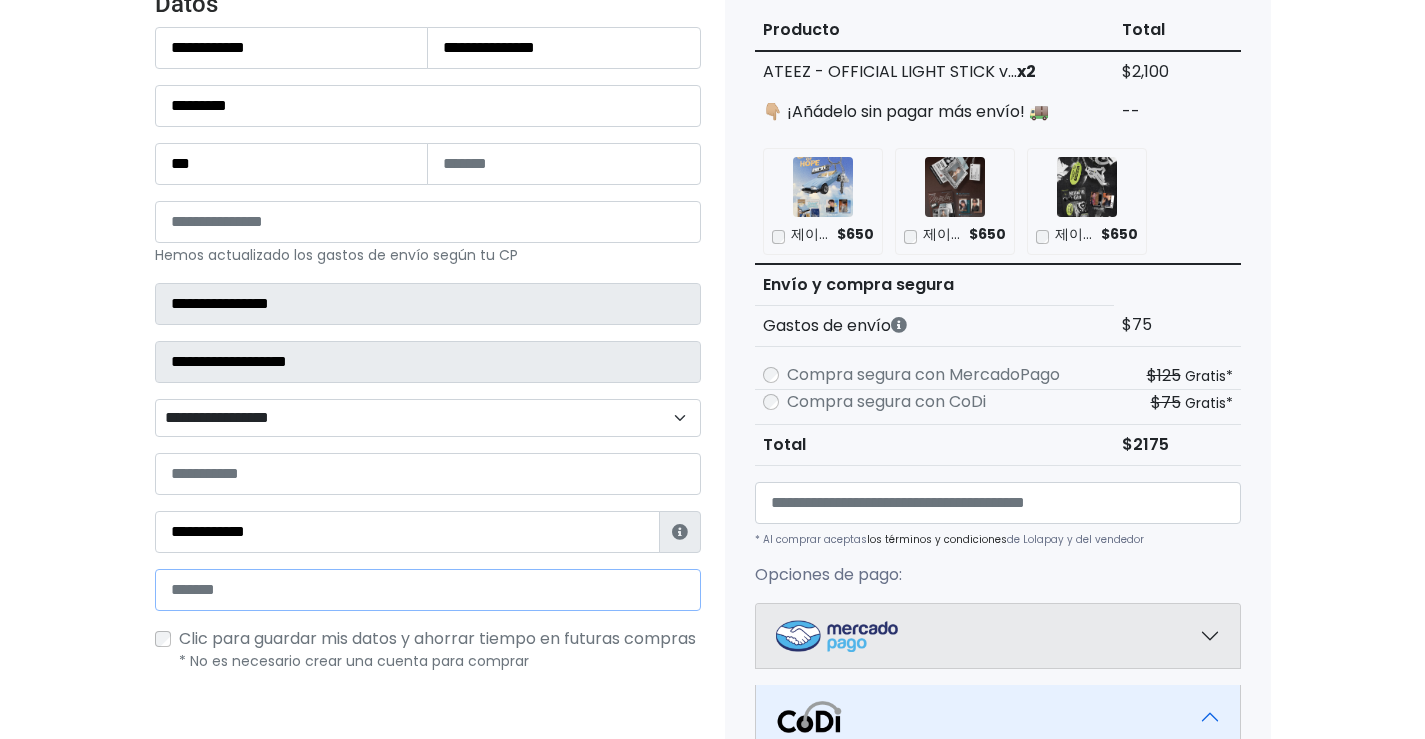 click at bounding box center [428, 590] 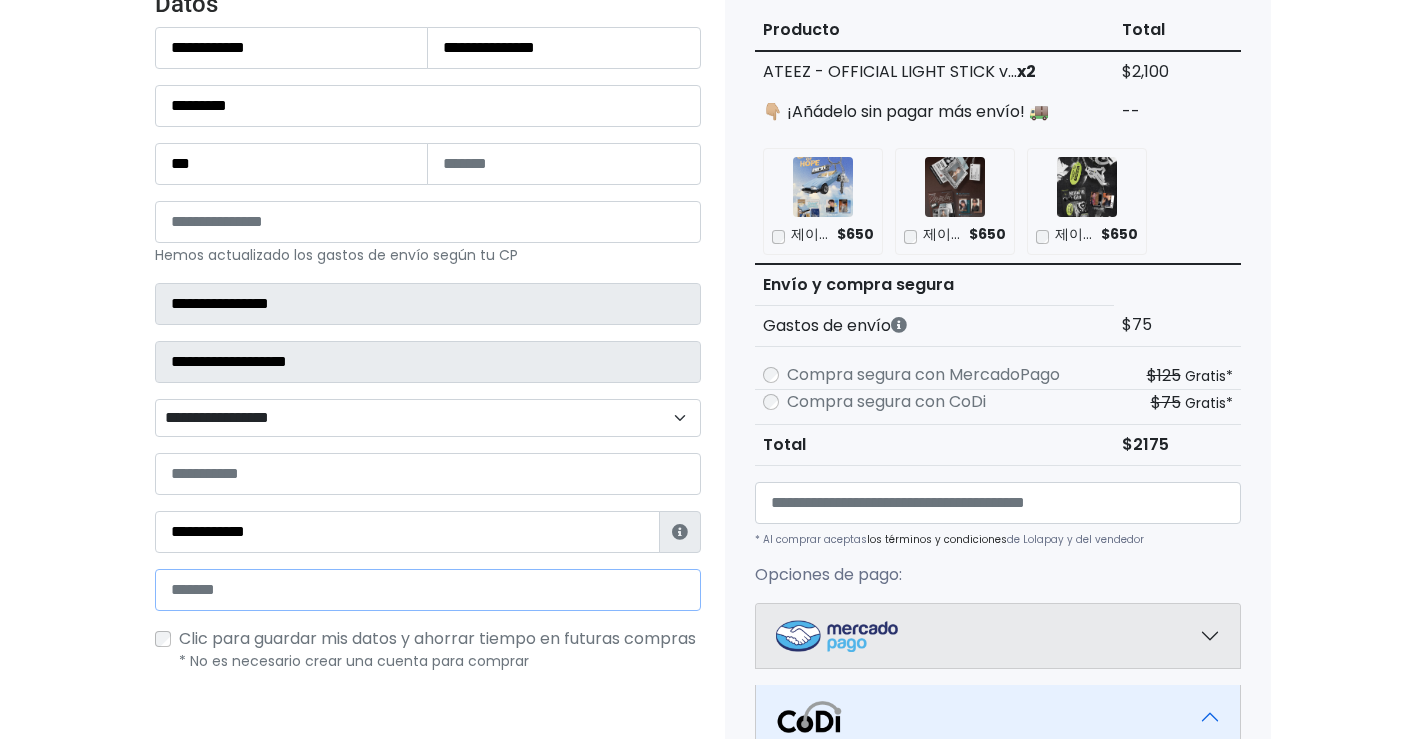 type on "**********" 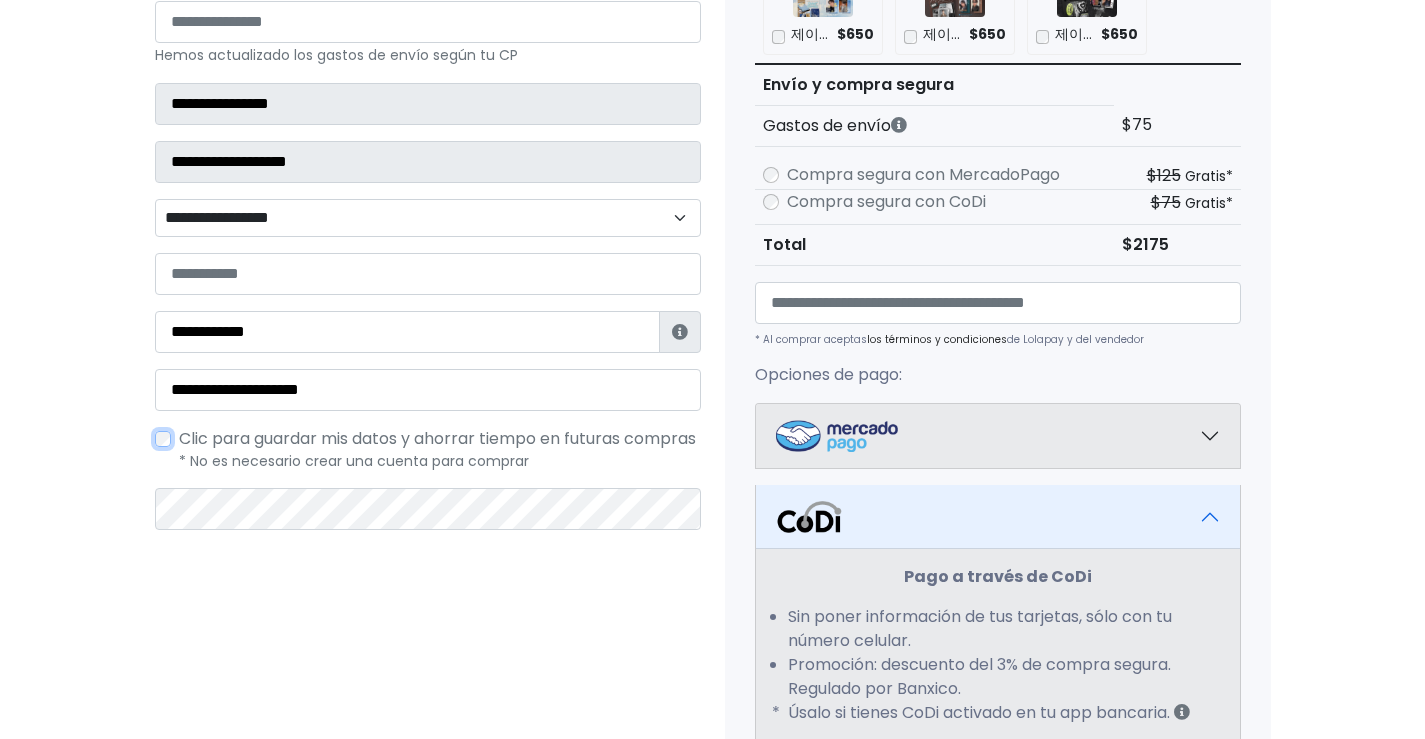 scroll, scrollTop: 578, scrollLeft: 0, axis: vertical 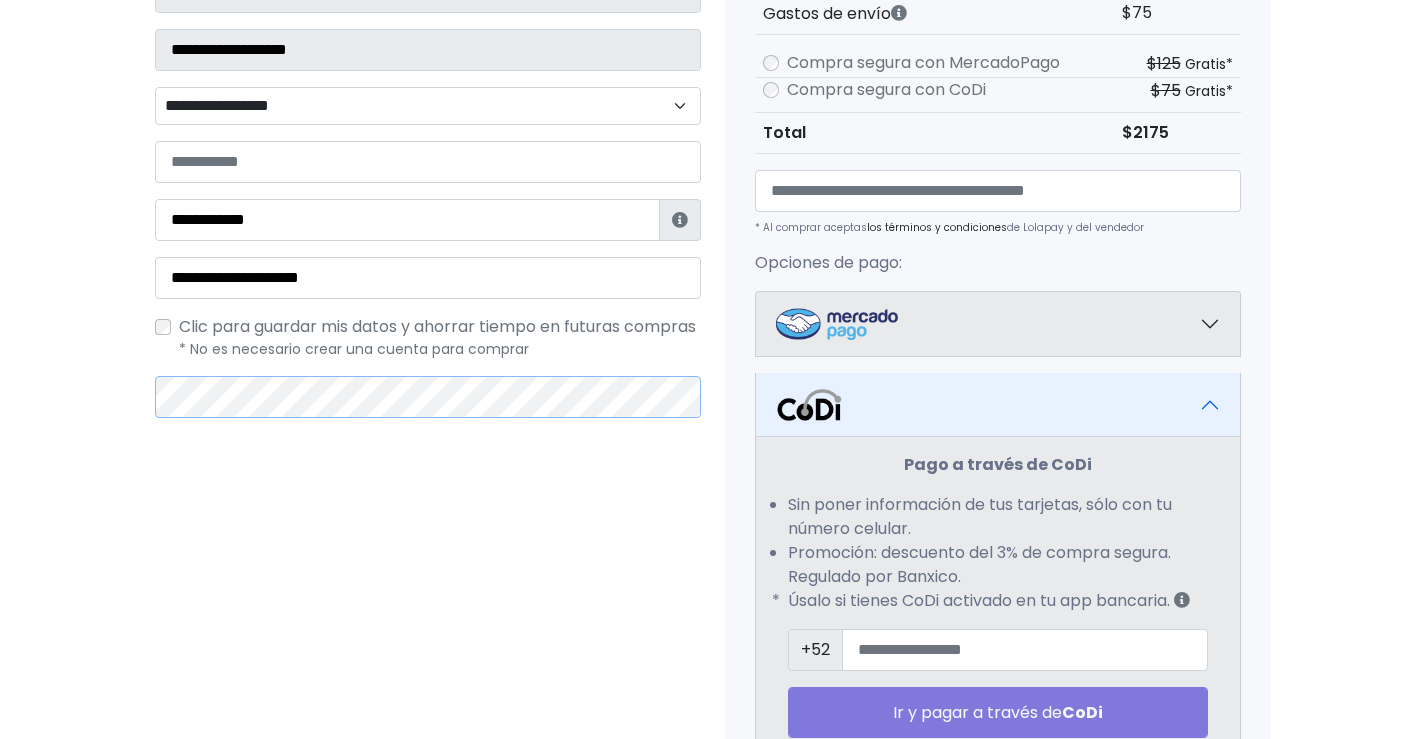 click on "Tienda de WeplyMexico2022
Checkout
¿Tienes cuenta?
Haz clic aquí para acceder
¿Olvidaste tu contraseña? Entrar" at bounding box center [712, 301] 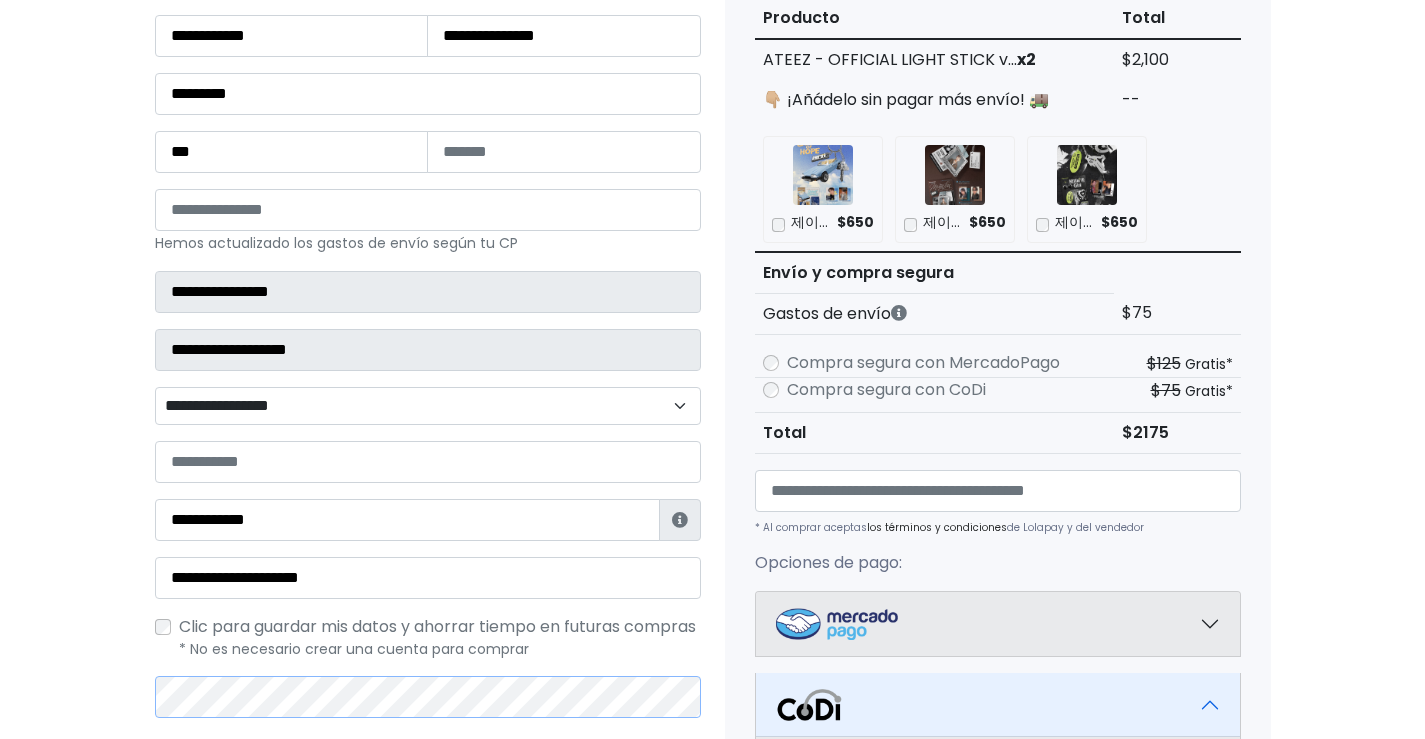 scroll, scrollTop: 0, scrollLeft: 0, axis: both 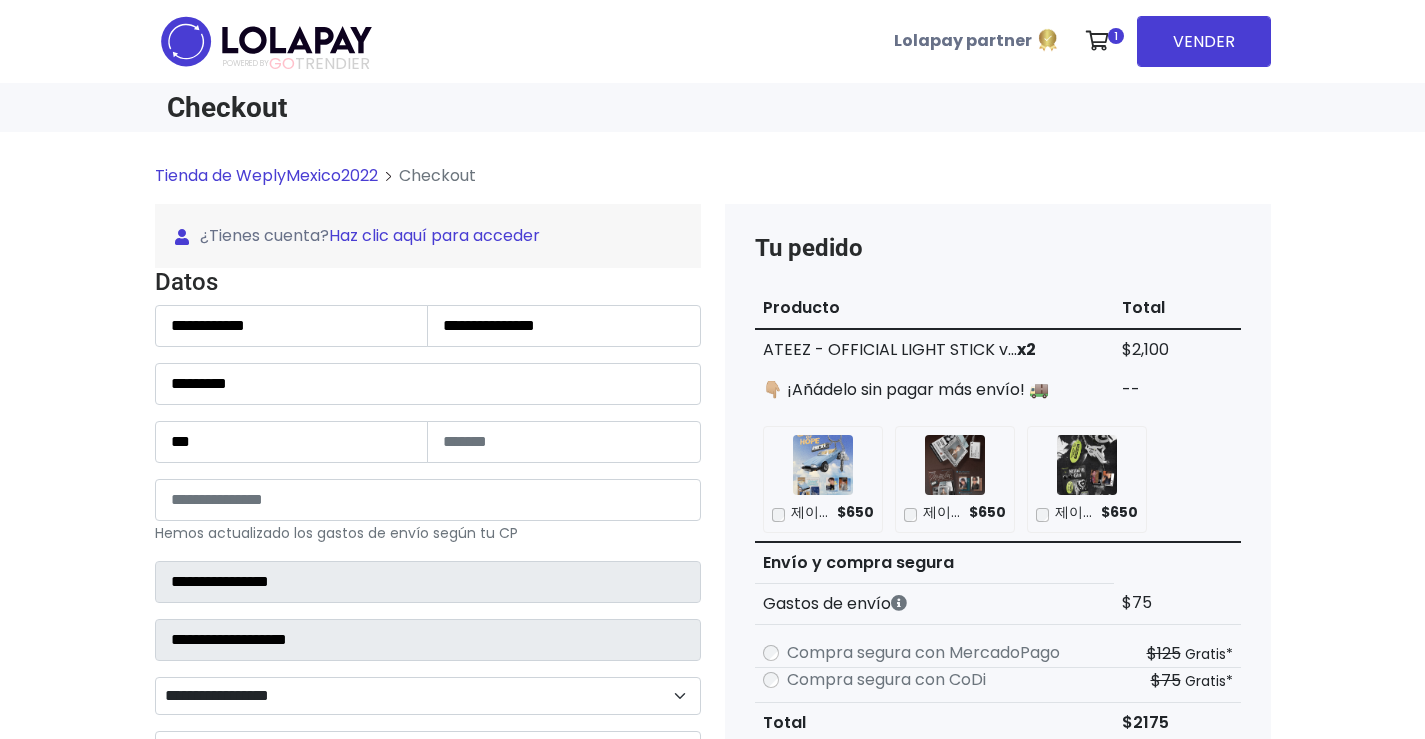 click on "Haz clic aquí para acceder" at bounding box center (434, 235) 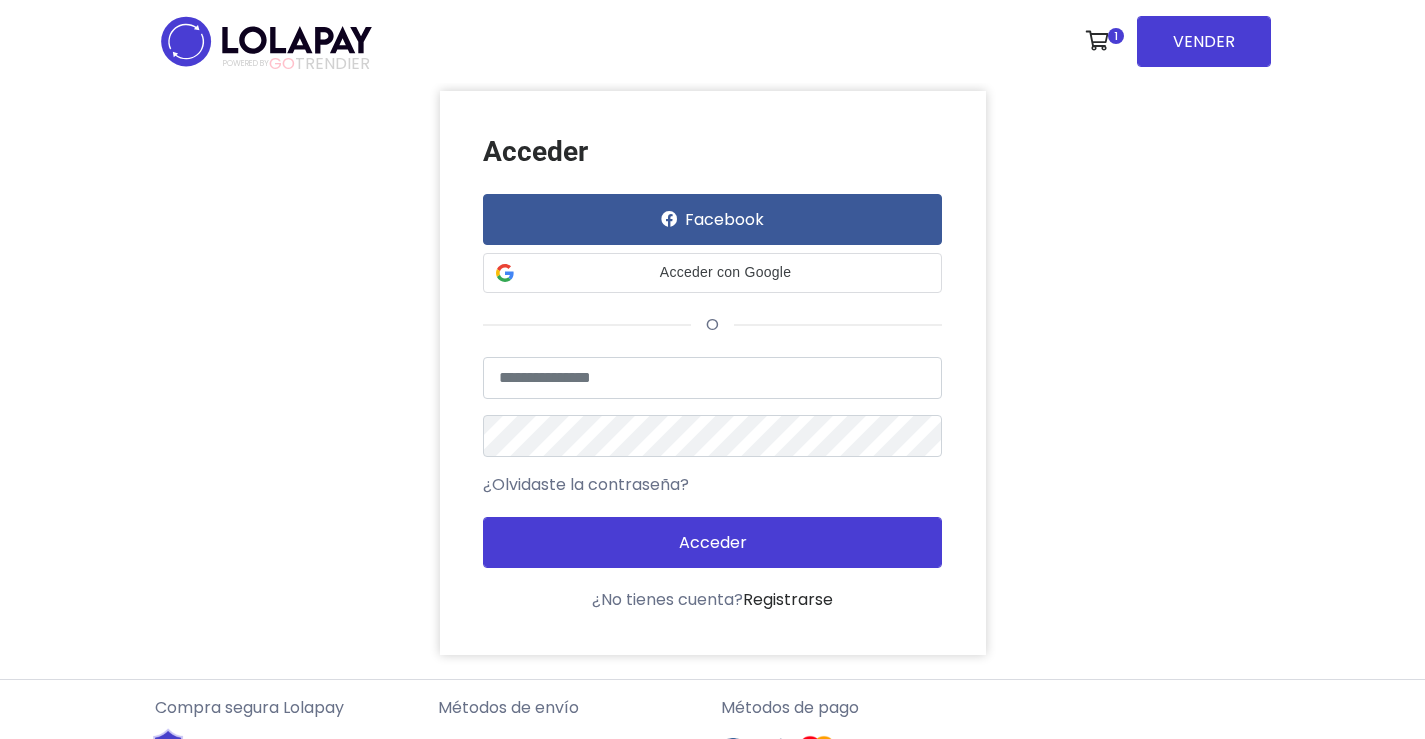scroll, scrollTop: 0, scrollLeft: 0, axis: both 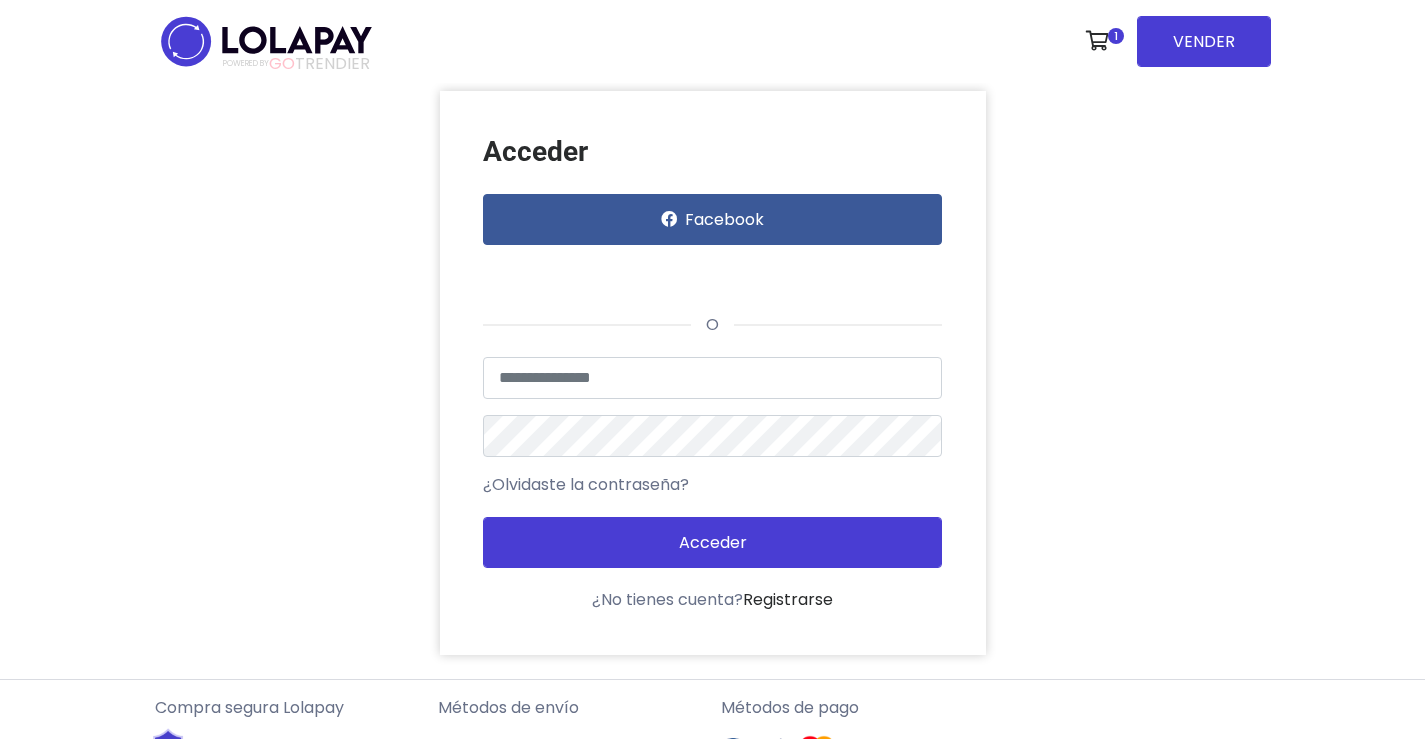 click on "Acceder
Facebook
o
Usuario no encontrado o datos inválidos
¿Olvidaste la contraseña?
Acceder" at bounding box center [713, 373] 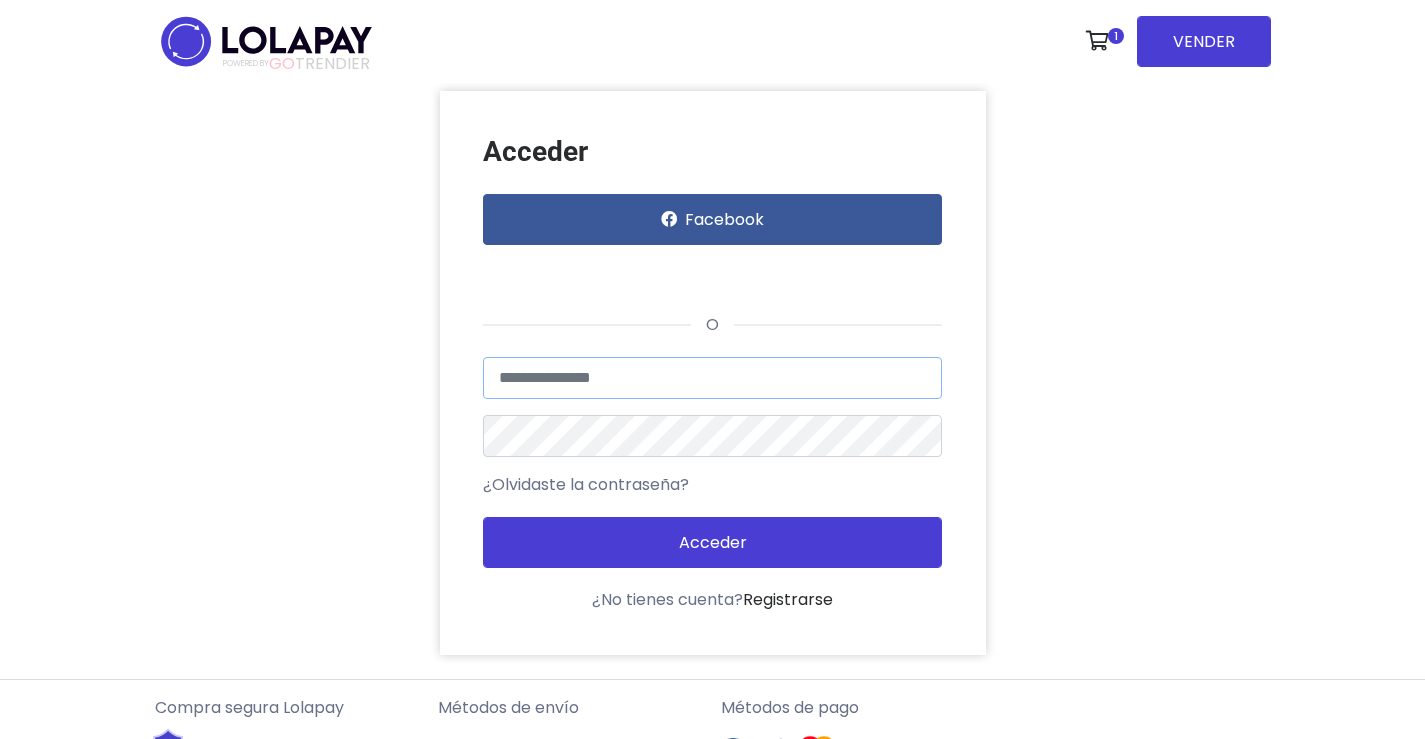 click at bounding box center (712, 378) 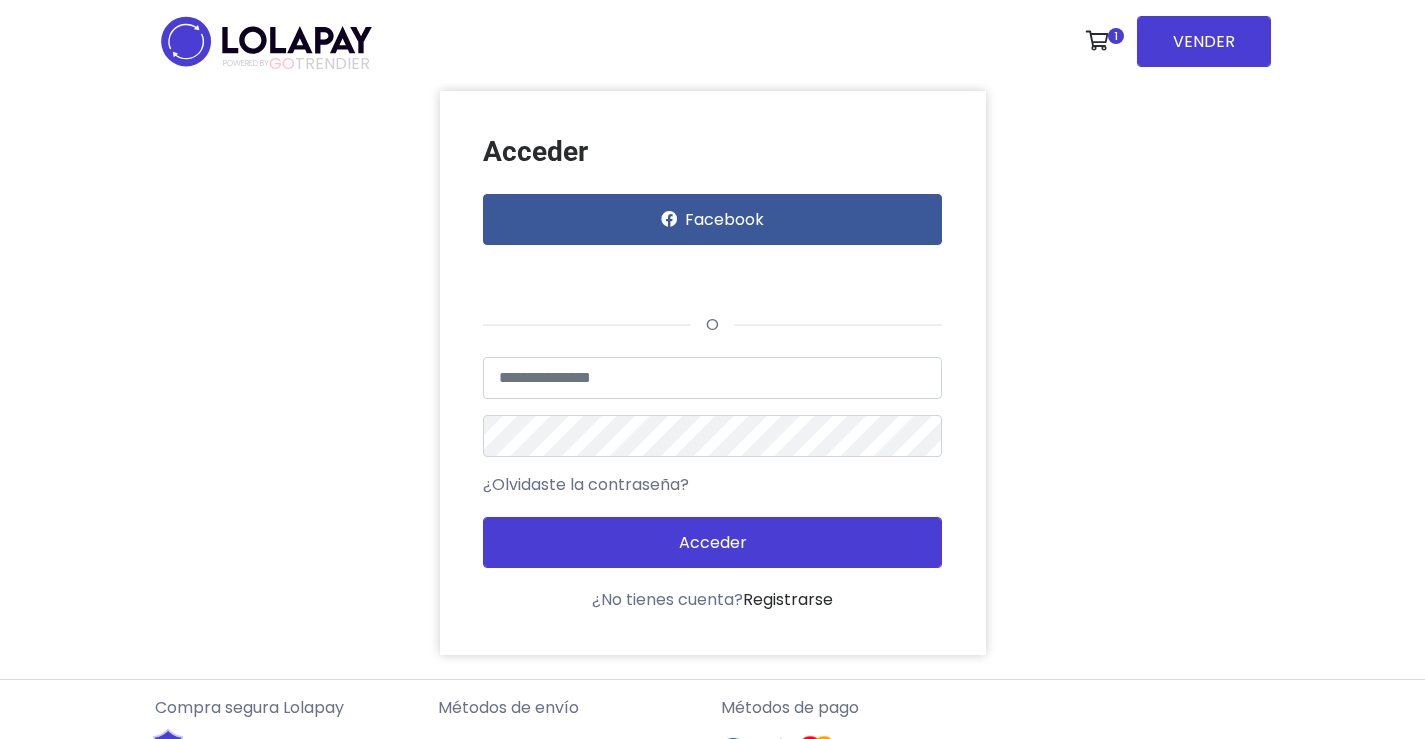 click on "Acceder
Facebook
o
Usuario no encontrado o datos inválidos
¿Olvidaste la contraseña?
Acceder" at bounding box center [713, 373] 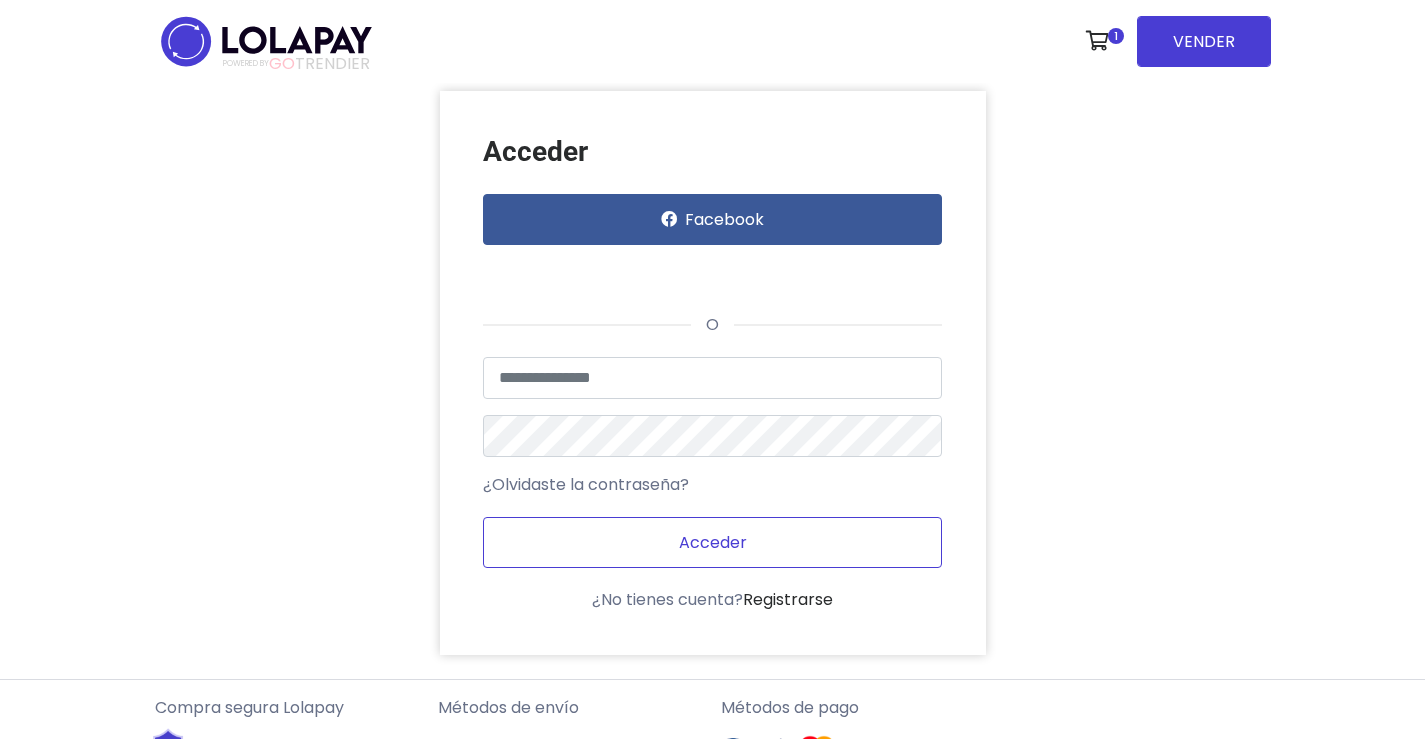 click on "Acceder" at bounding box center [712, 542] 